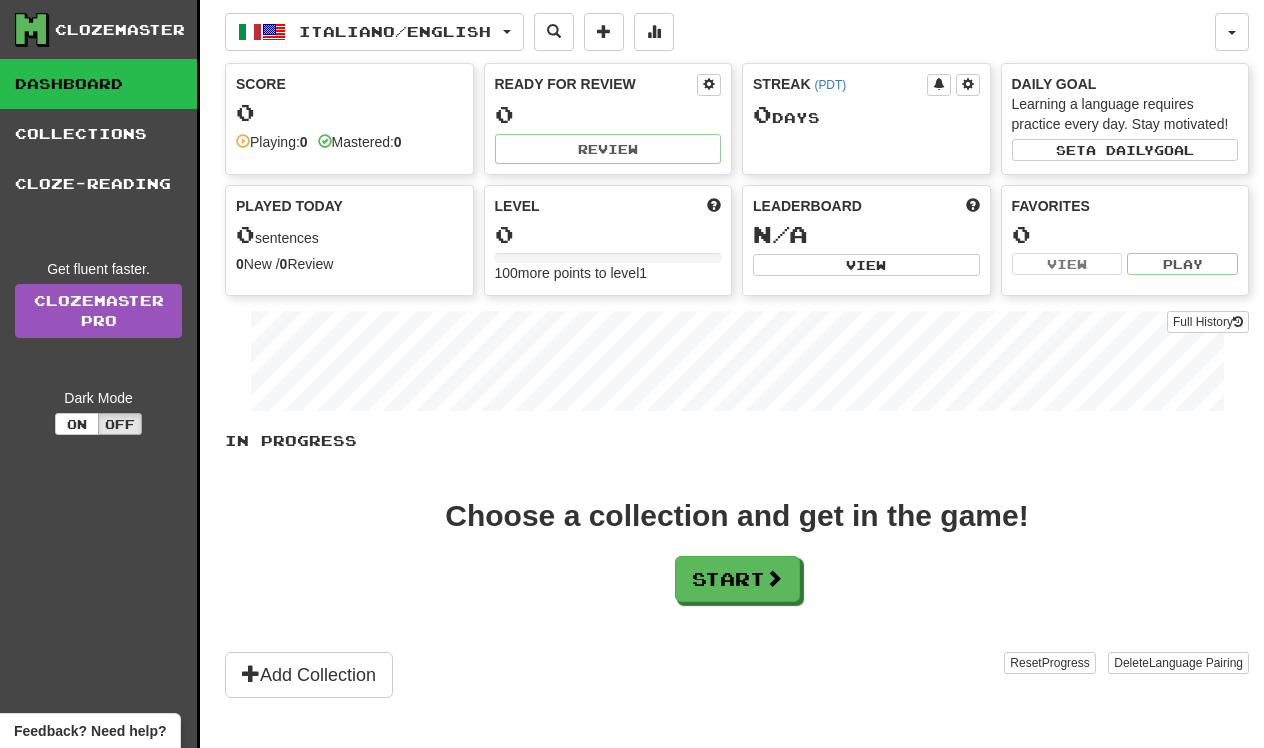 scroll, scrollTop: 0, scrollLeft: 0, axis: both 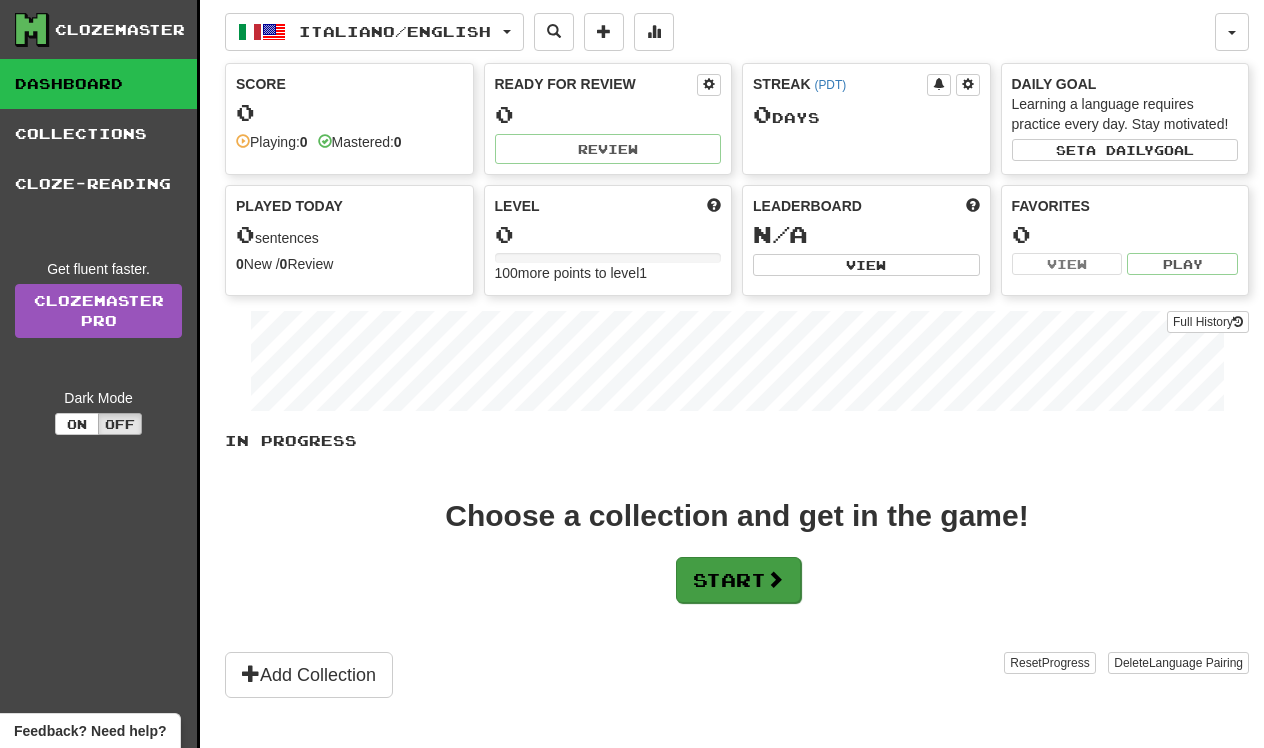 click on "Start" at bounding box center (738, 580) 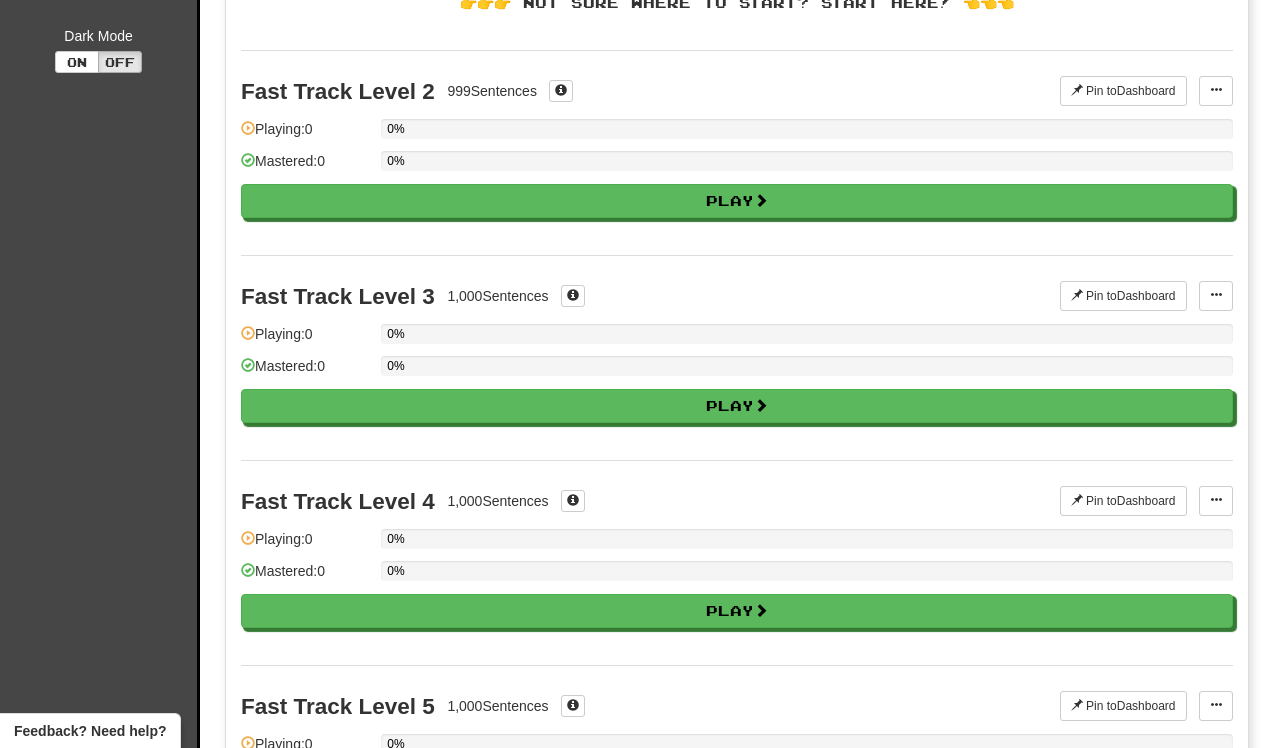 scroll, scrollTop: 367, scrollLeft: 0, axis: vertical 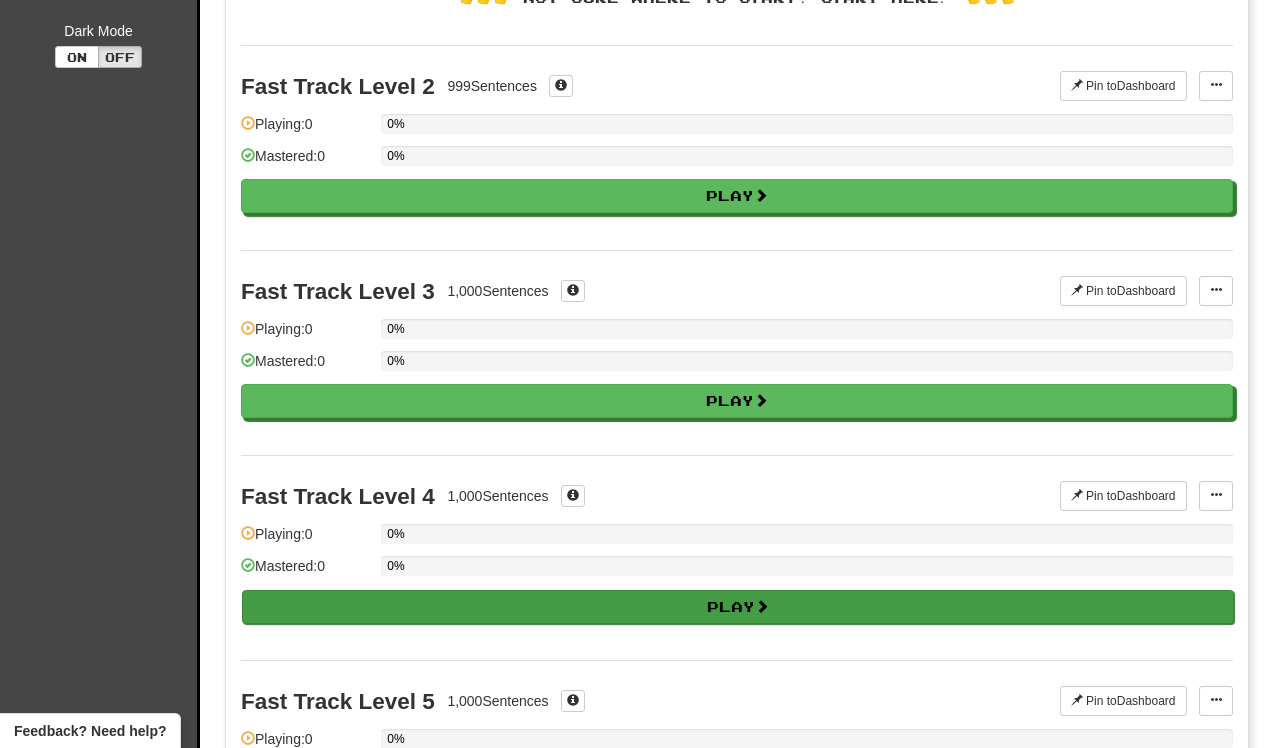 click on "Play" at bounding box center [738, 607] 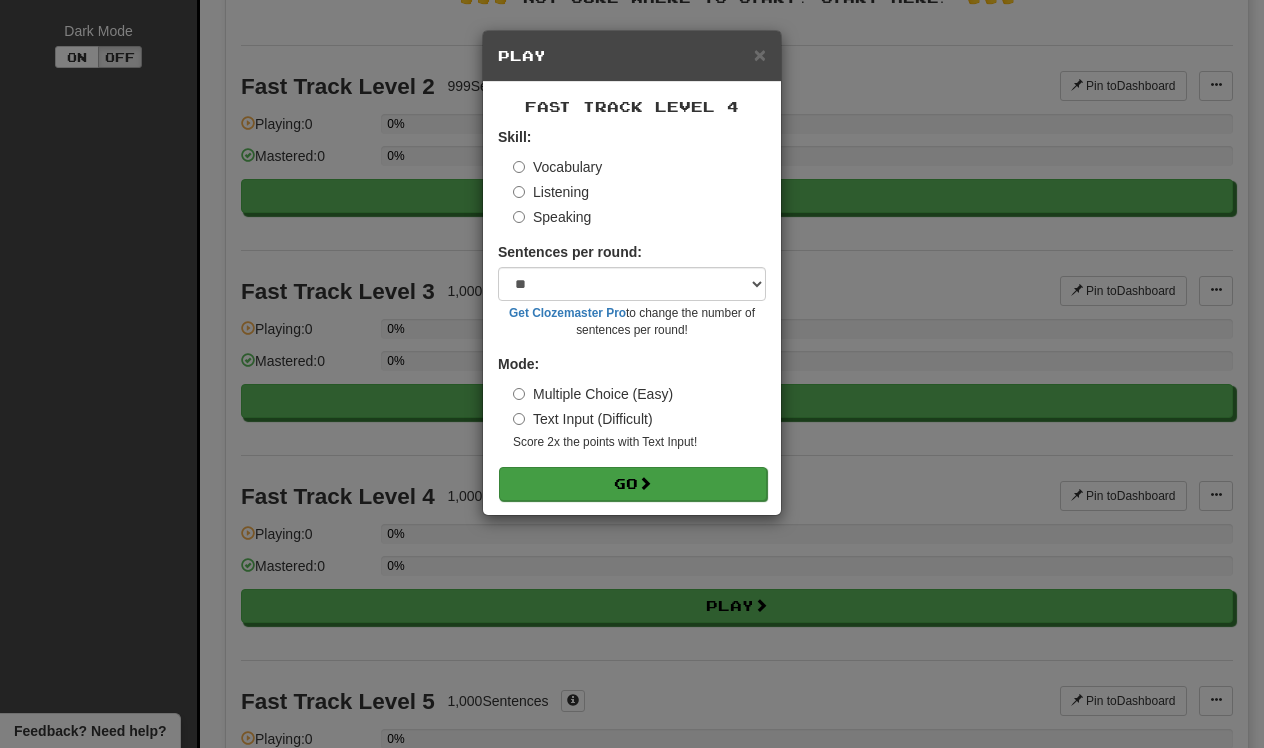 click on "Go" at bounding box center (633, 484) 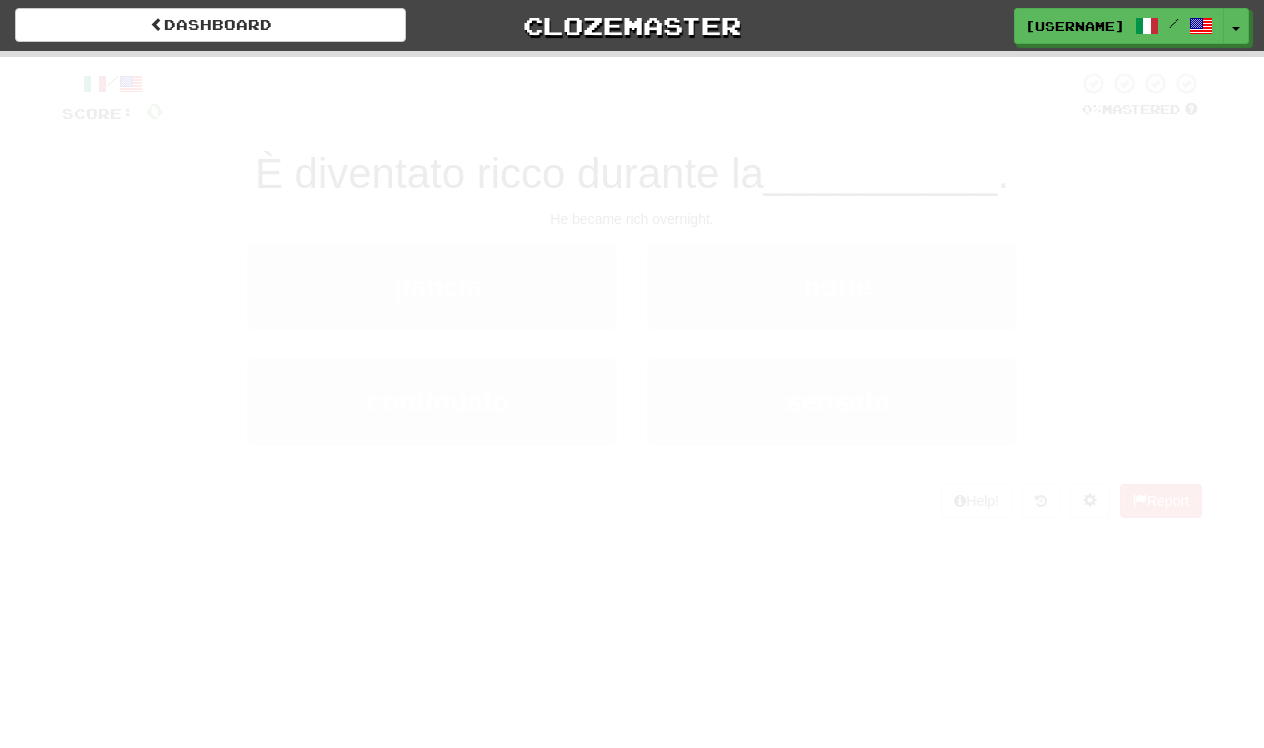 scroll, scrollTop: 0, scrollLeft: 0, axis: both 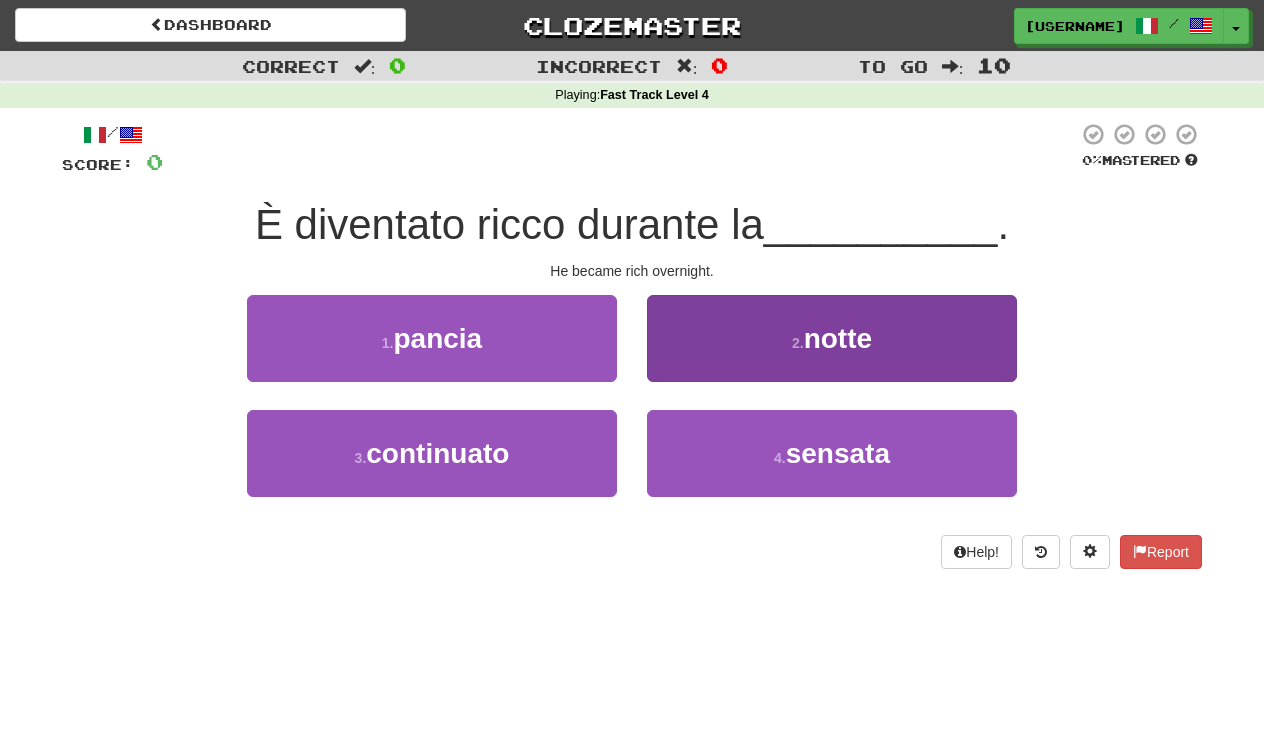 click on "2 ." at bounding box center (798, 343) 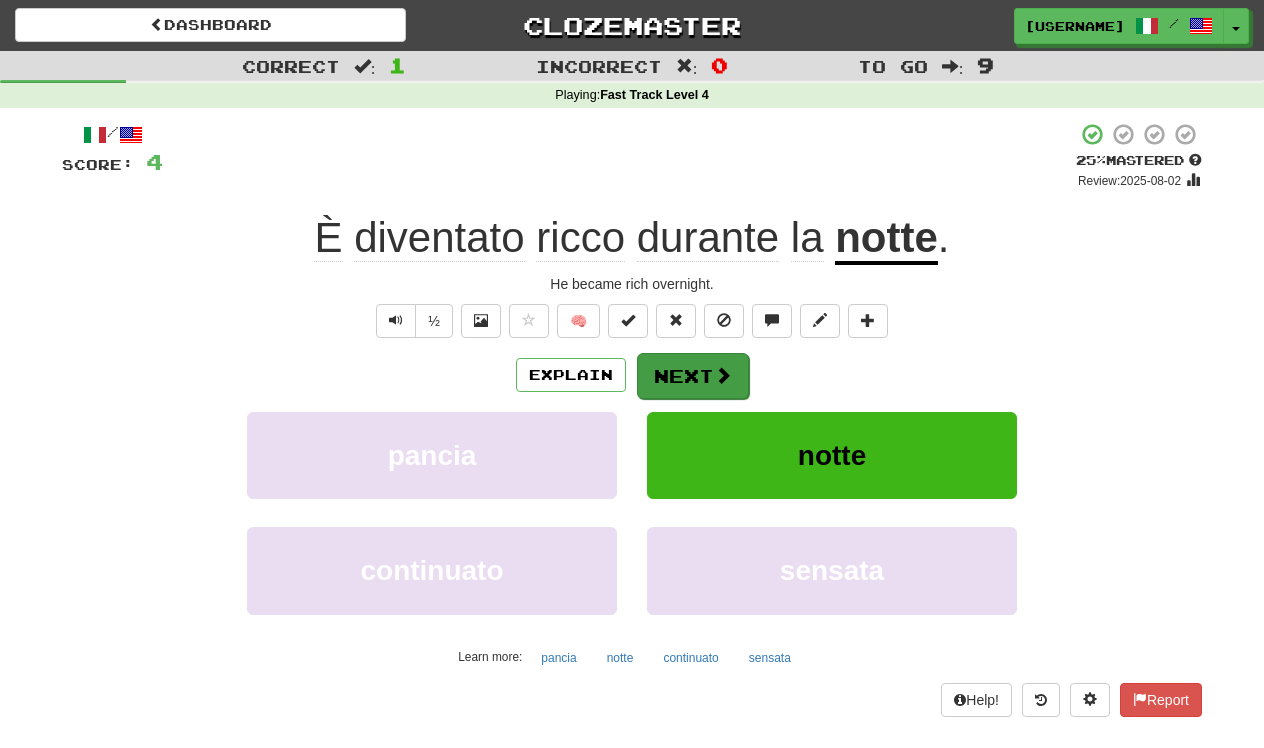 click on "Next" at bounding box center [693, 376] 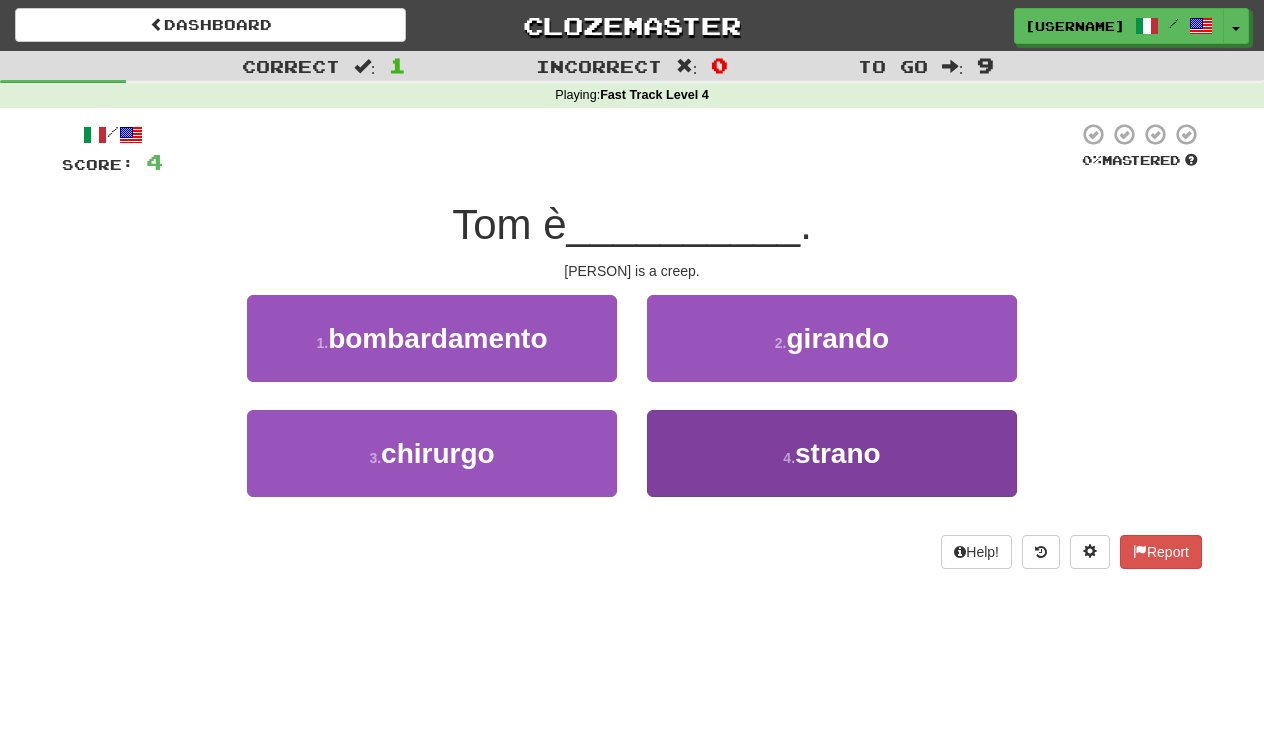 click on "4 ." at bounding box center (789, 458) 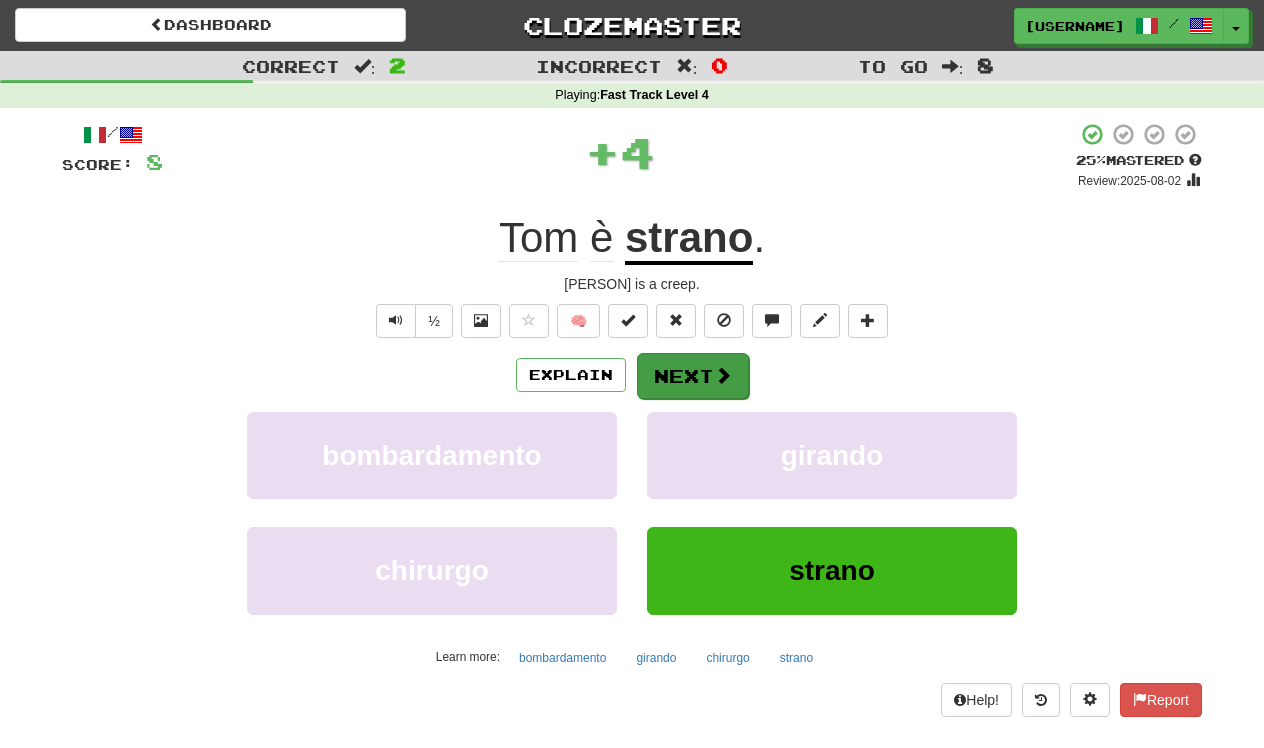 click at bounding box center (723, 375) 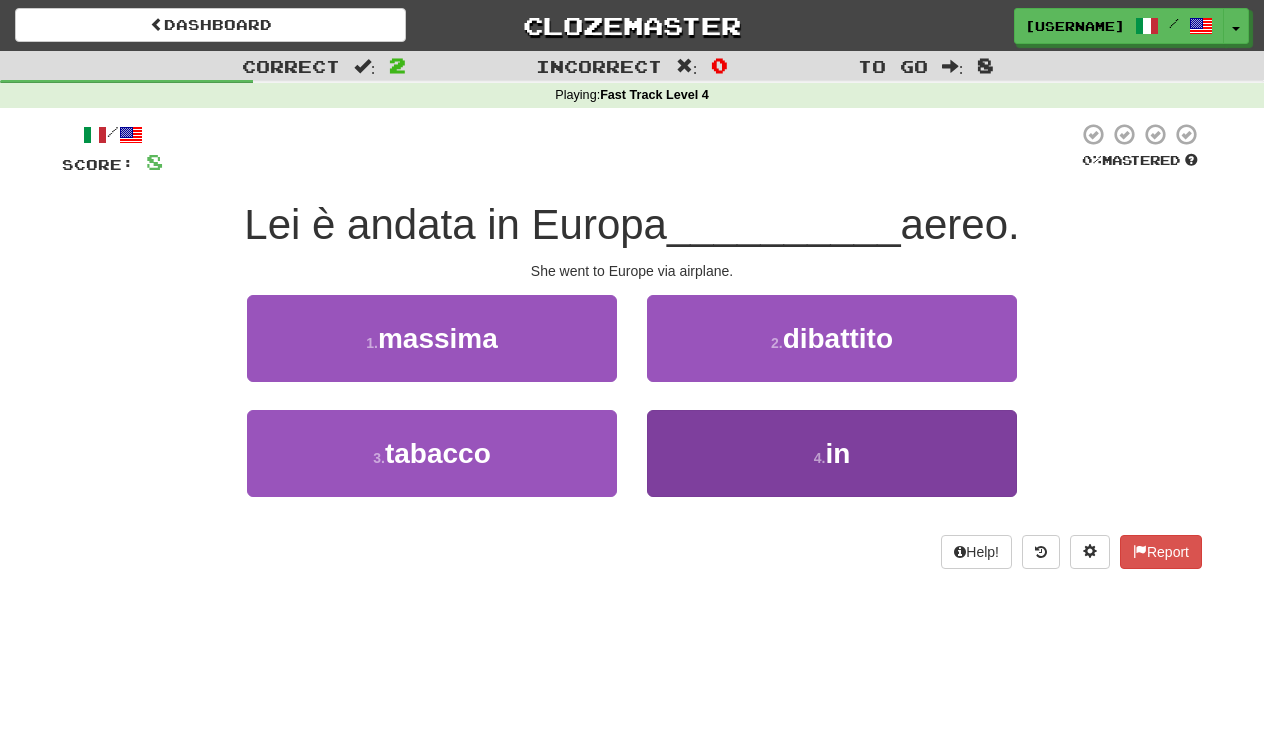 click on "4 .  in" at bounding box center [832, 453] 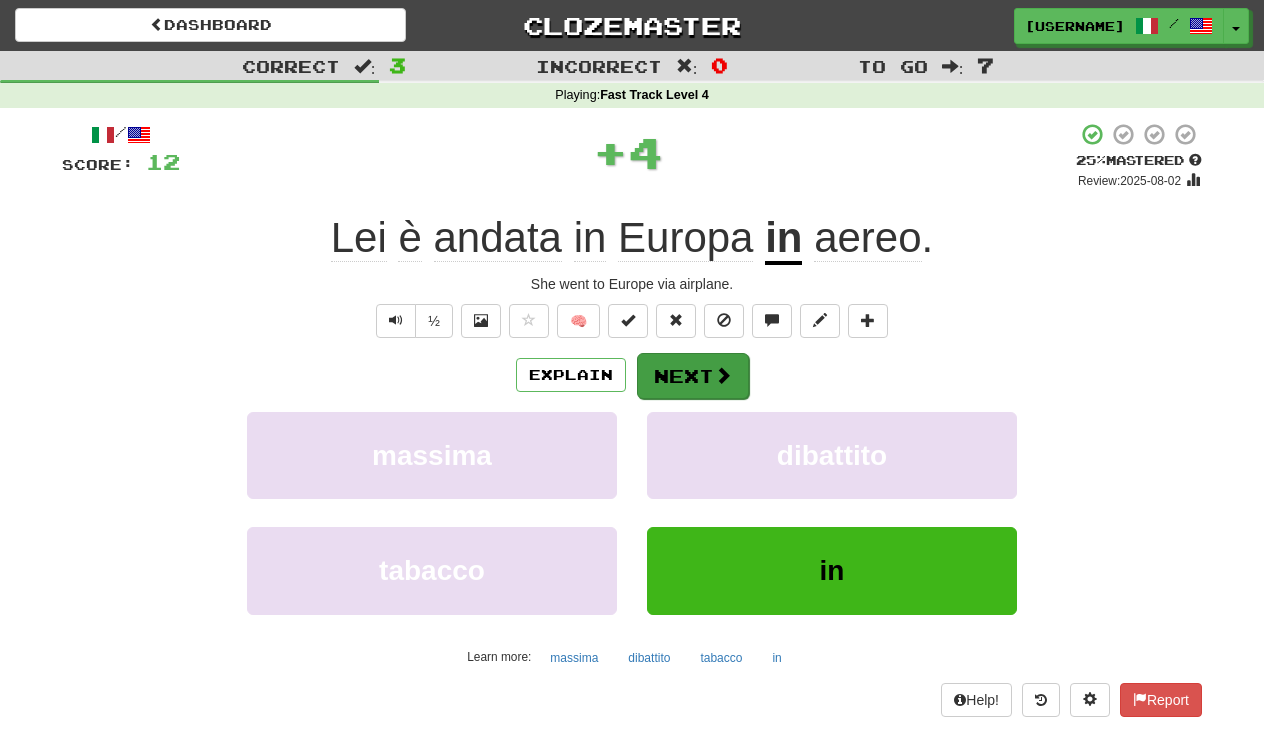 click on "Next" at bounding box center (693, 376) 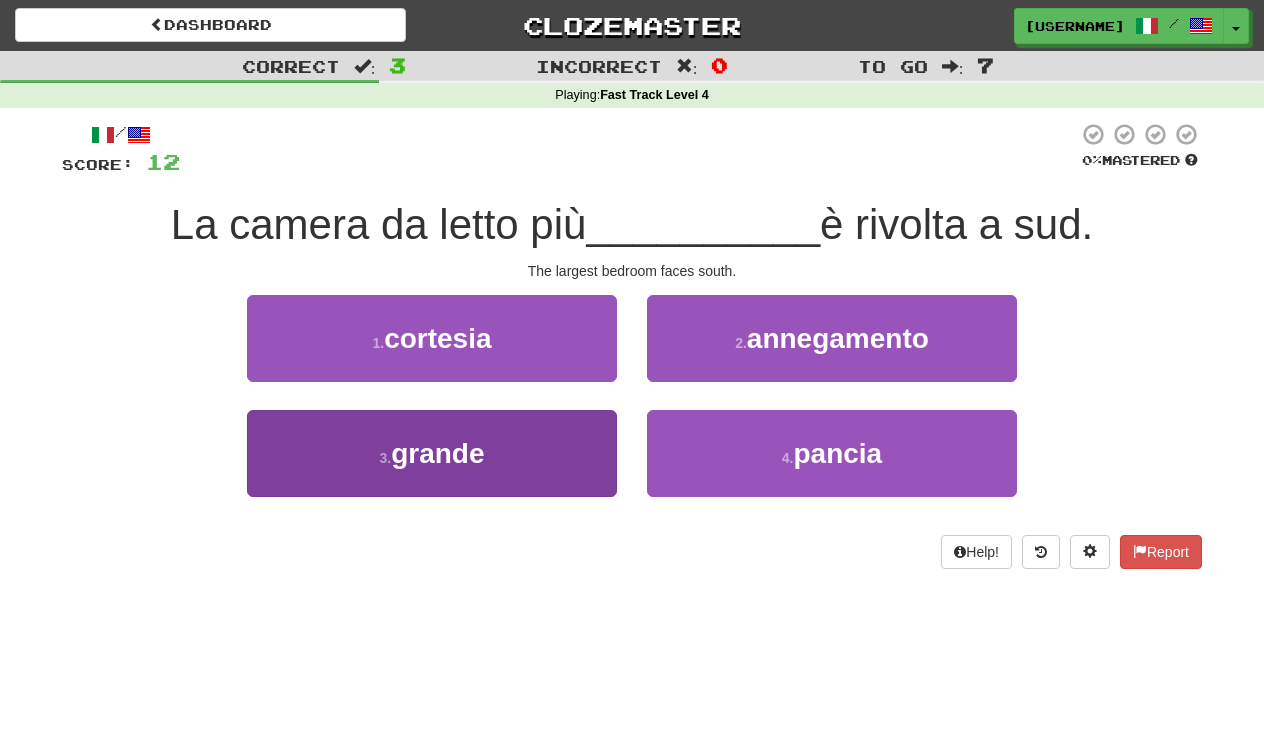 click on "3 .  grande" at bounding box center [432, 453] 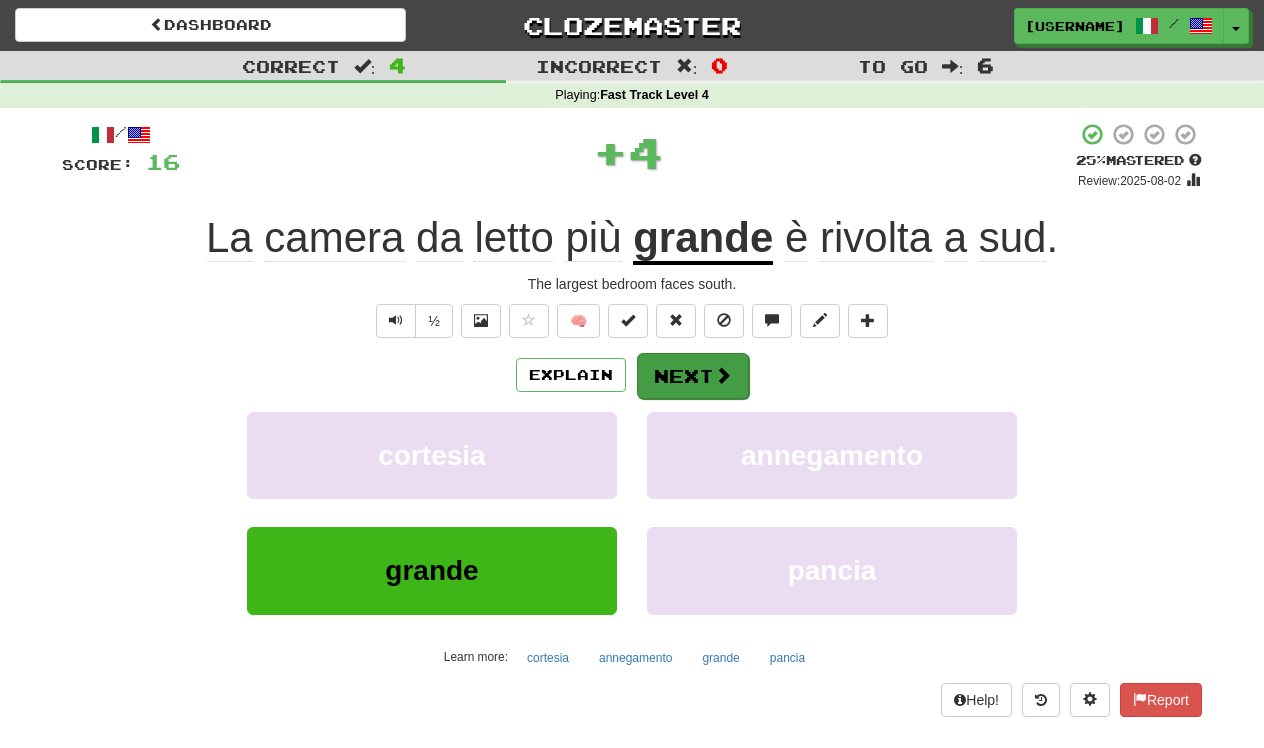 click on "Next" at bounding box center (693, 376) 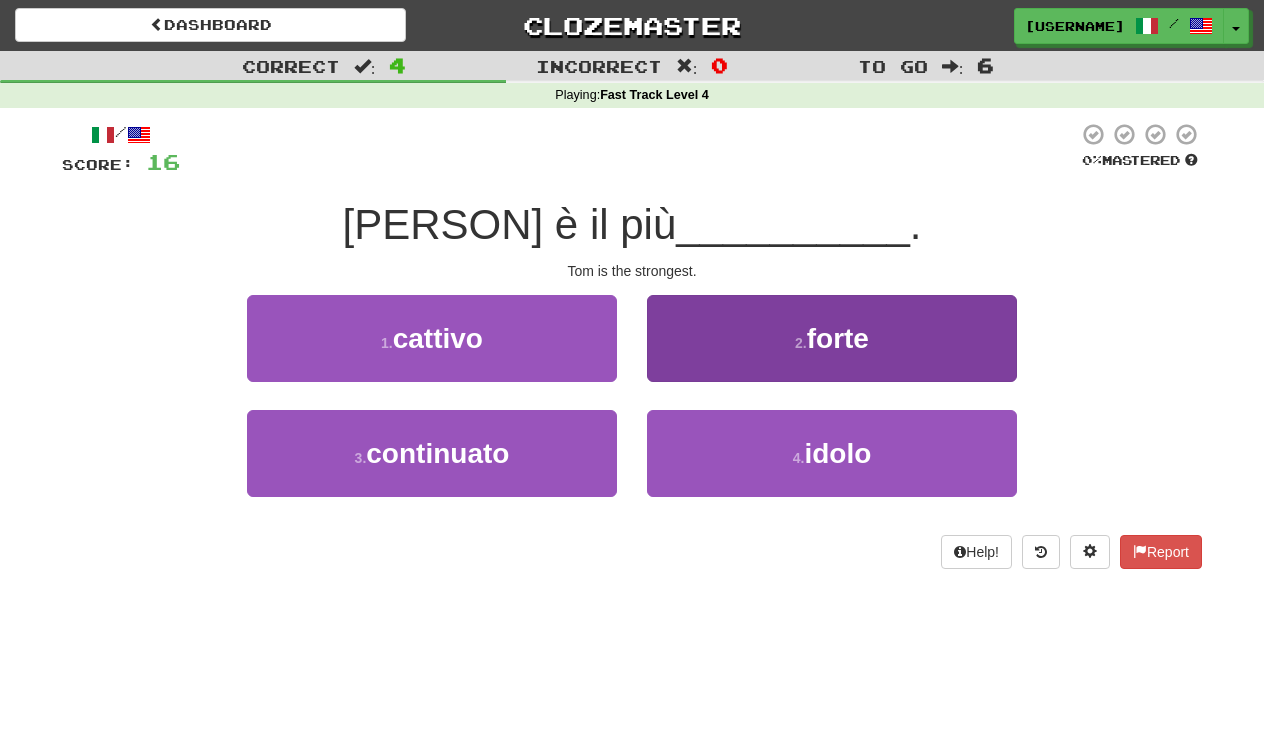 click on "2 .  forte" at bounding box center (832, 338) 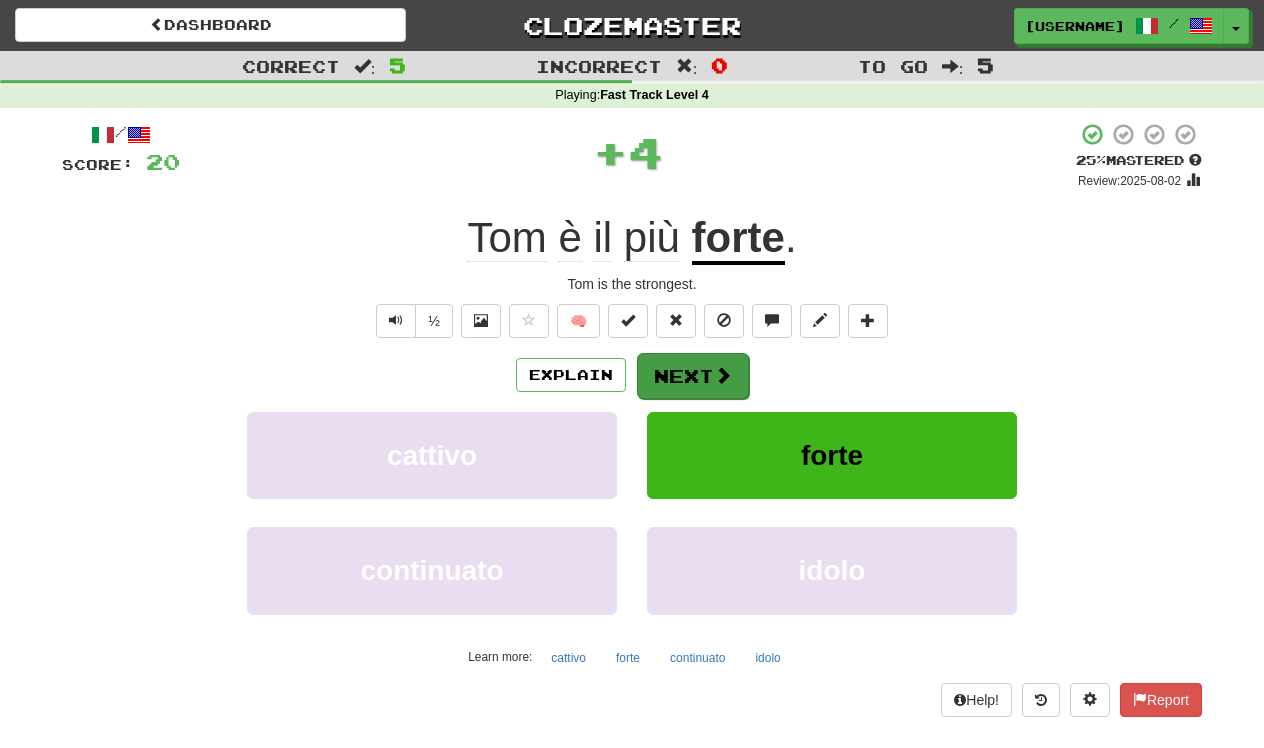 click on "Next" at bounding box center [693, 376] 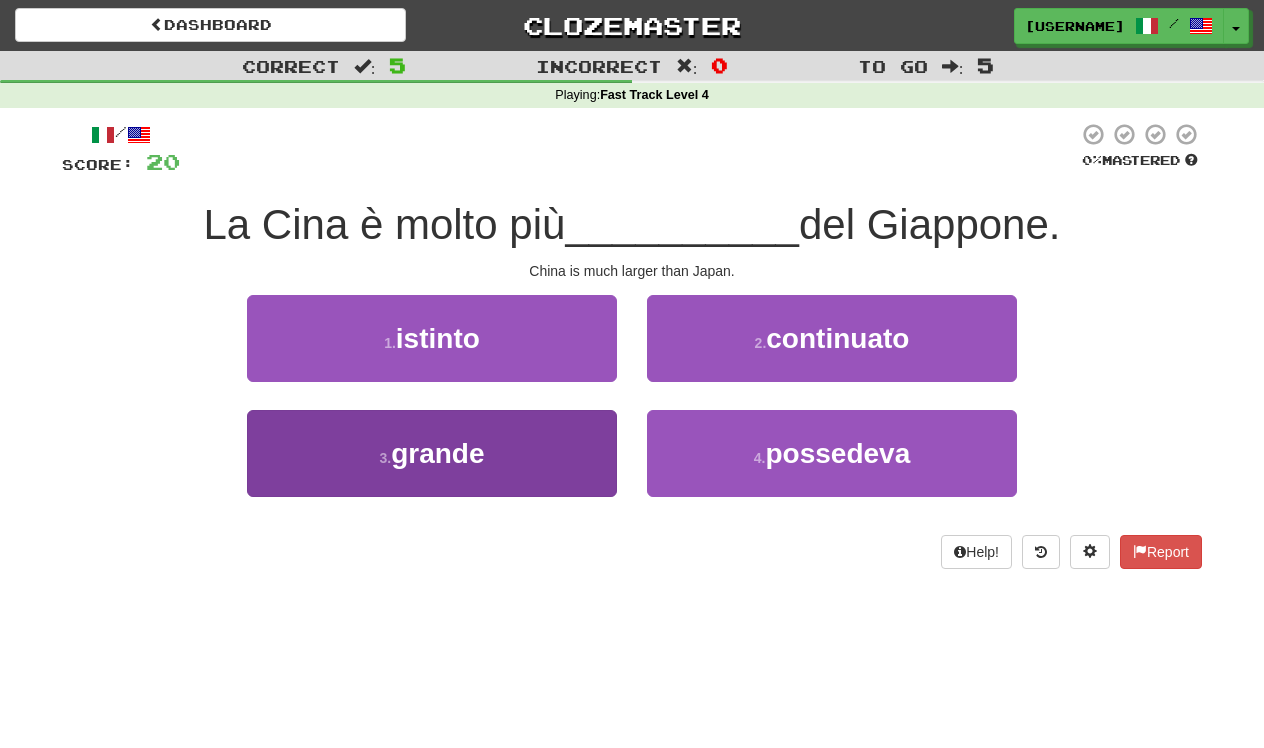 click on "3 .  grande" at bounding box center [432, 453] 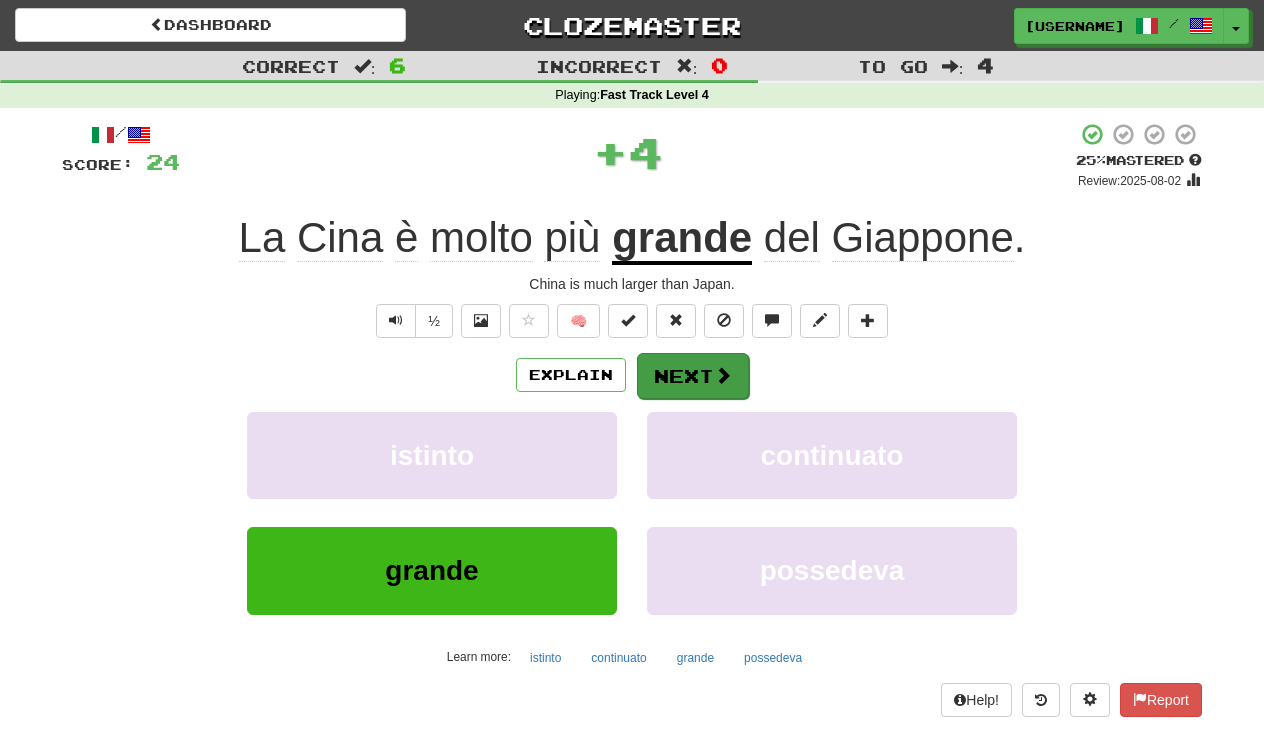 click on "Next" at bounding box center (693, 376) 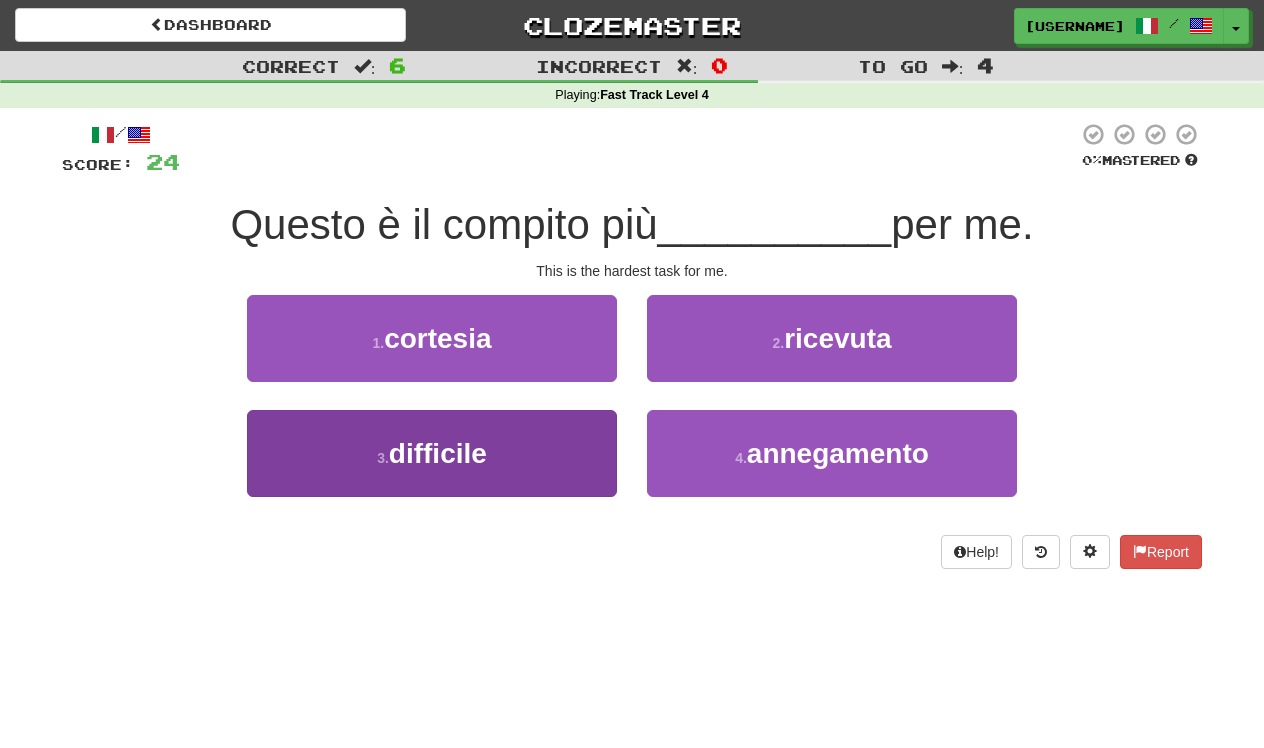 click on "difficile" at bounding box center [438, 453] 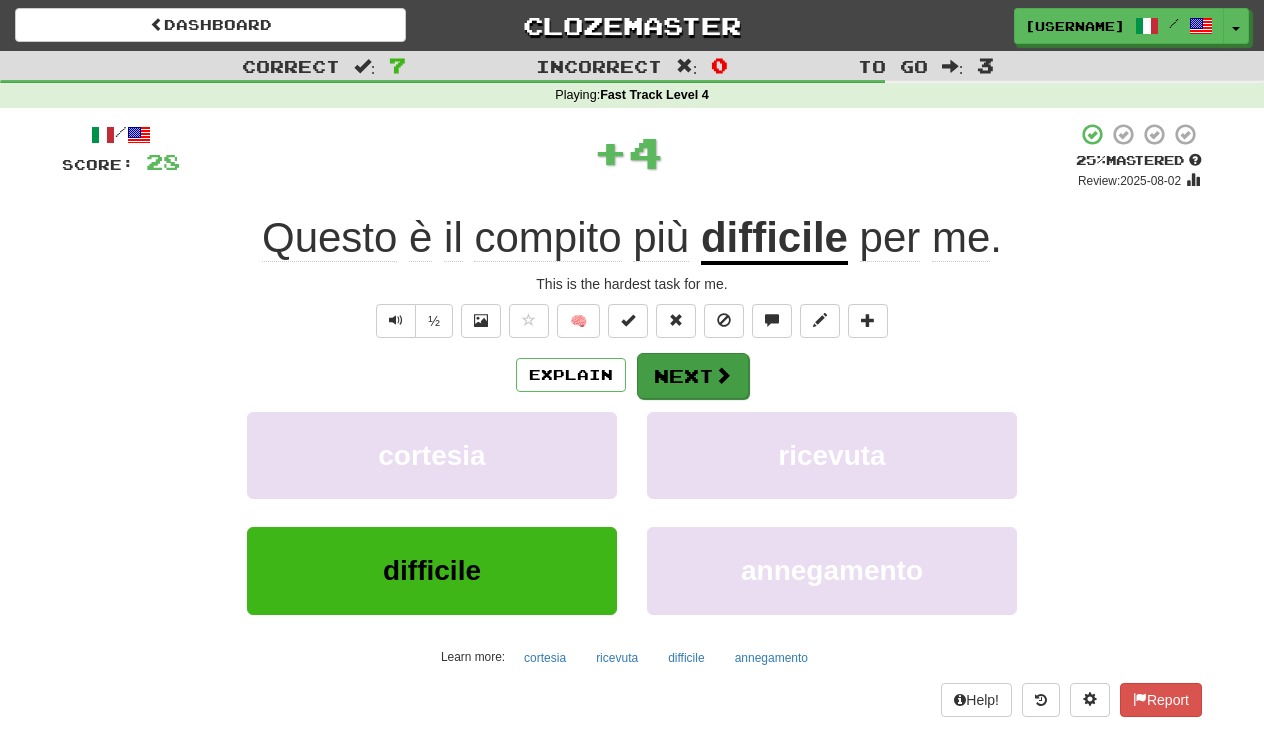 click on "Next" at bounding box center [693, 376] 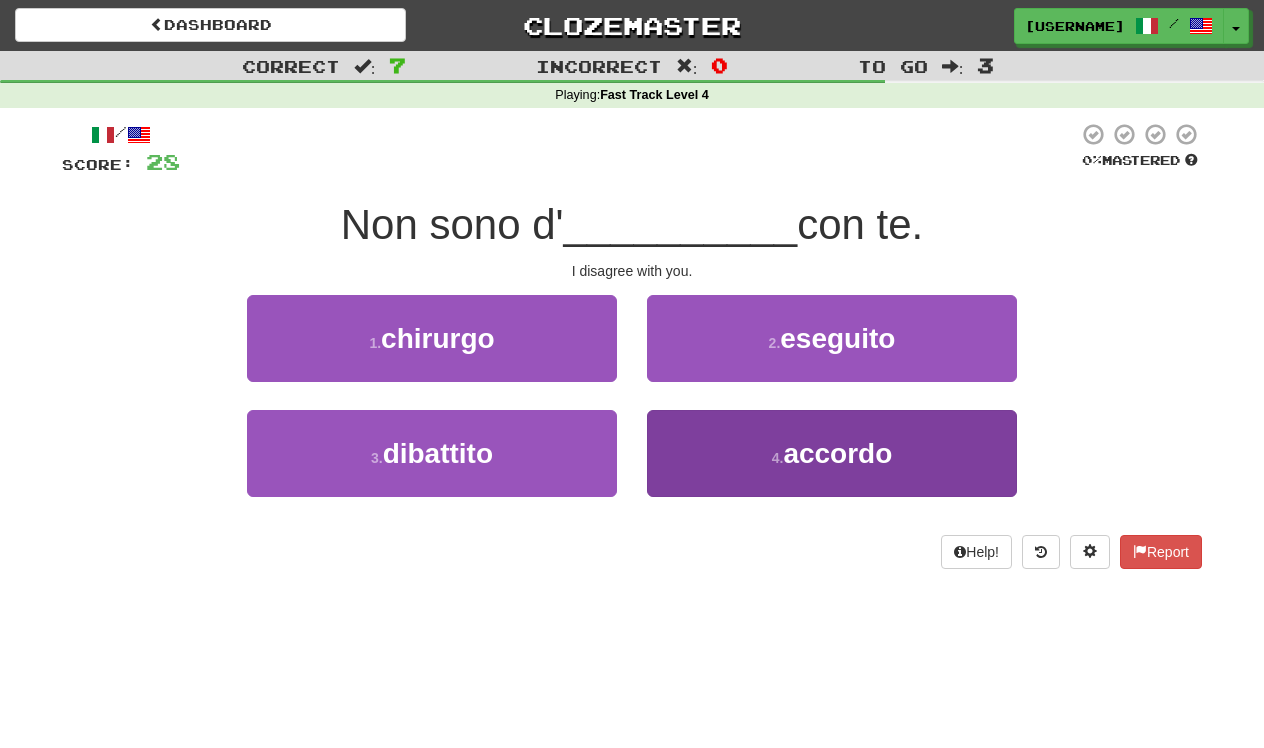click on "4 .  accordo" at bounding box center [832, 453] 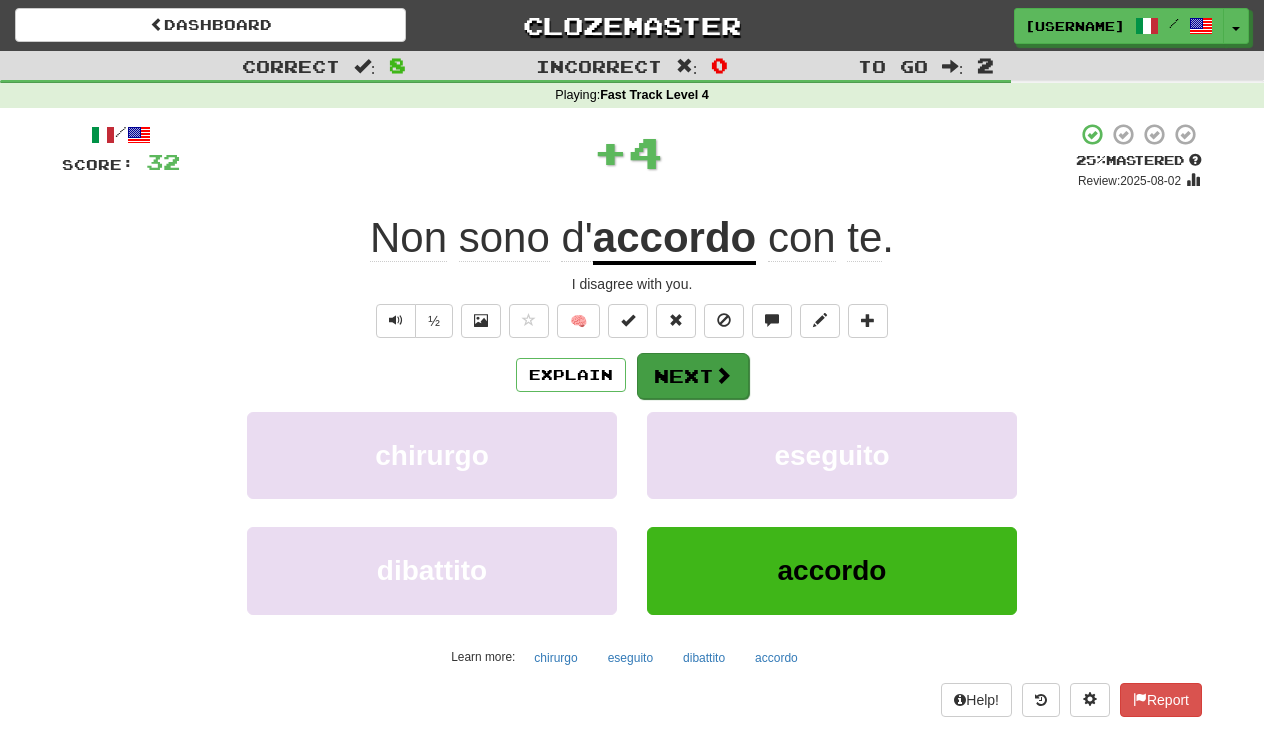 click on "Next" at bounding box center (693, 376) 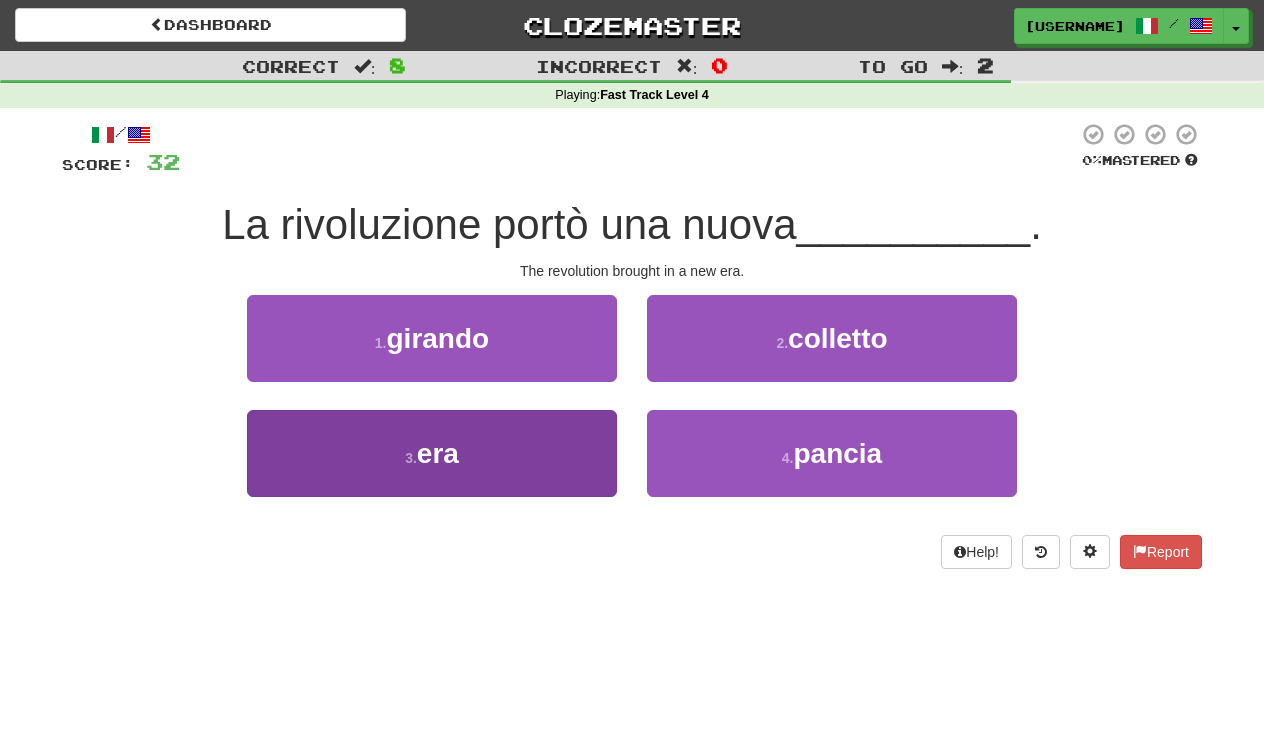 click on "era" at bounding box center (438, 453) 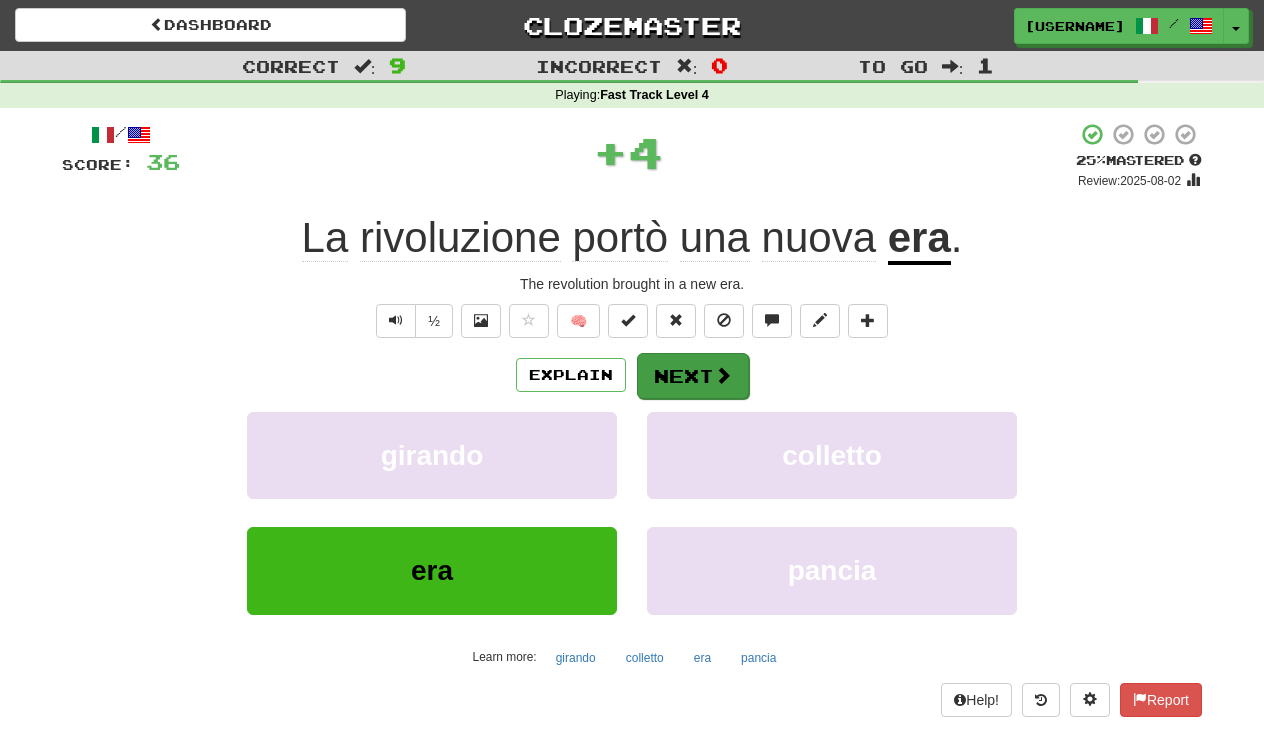 click on "Next" at bounding box center [693, 376] 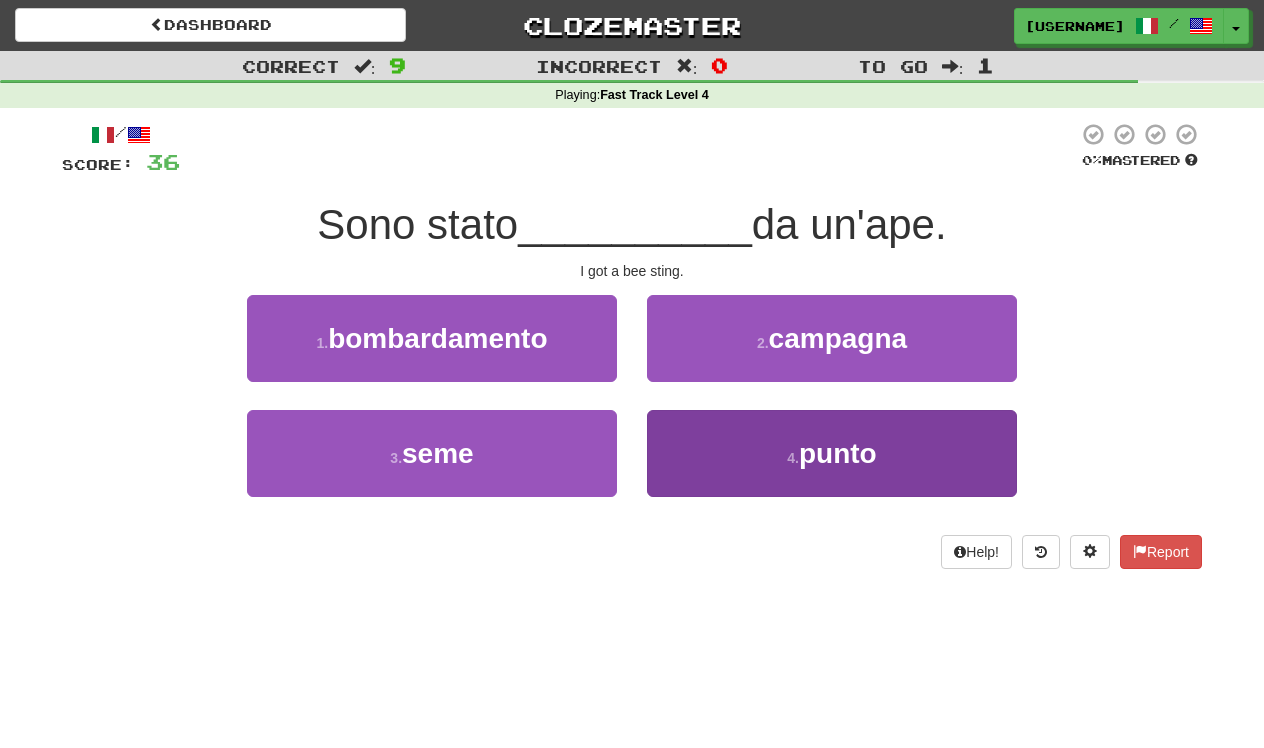 click on "punto" at bounding box center (838, 453) 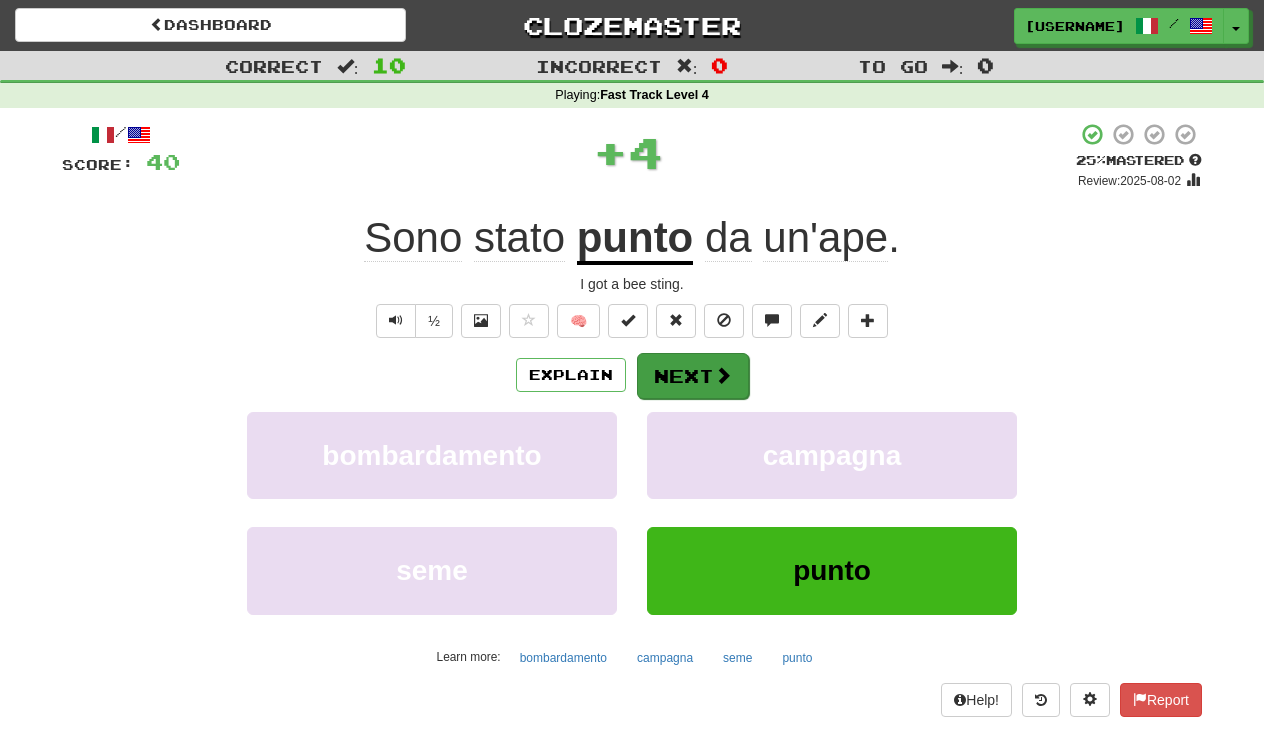 click on "Next" at bounding box center [693, 376] 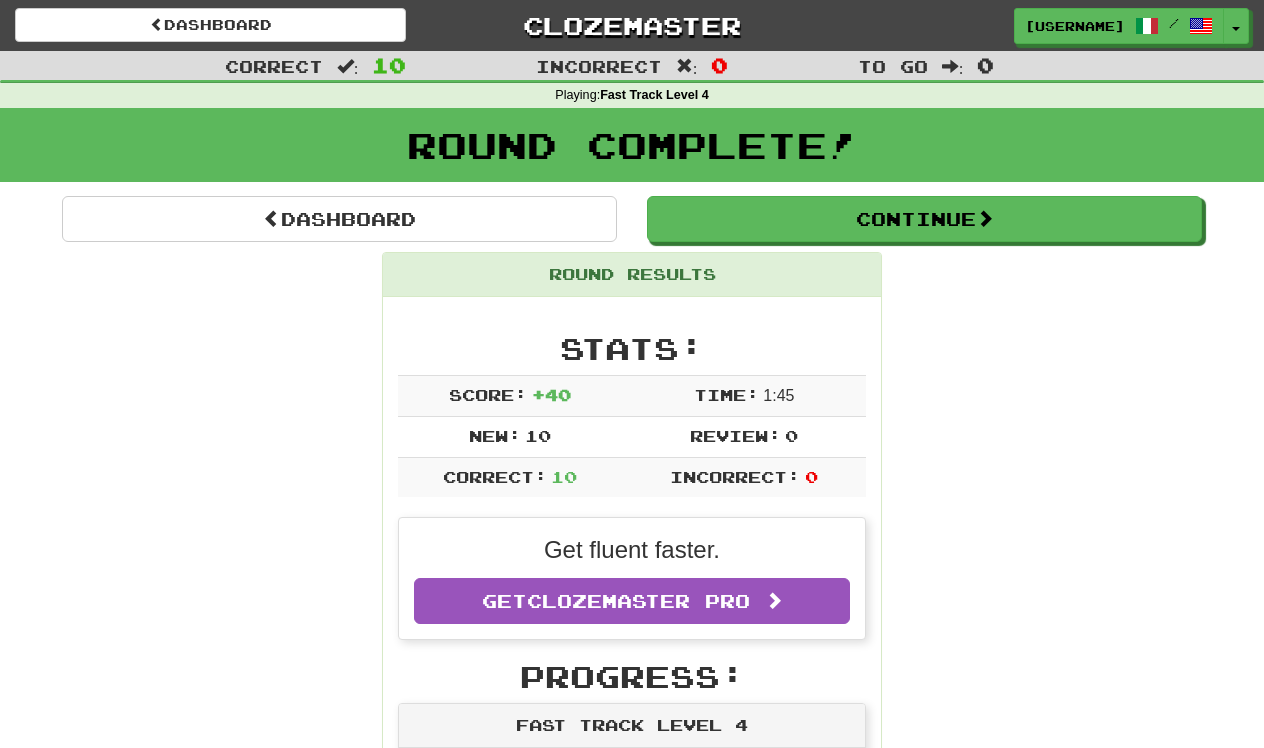 scroll, scrollTop: 0, scrollLeft: 0, axis: both 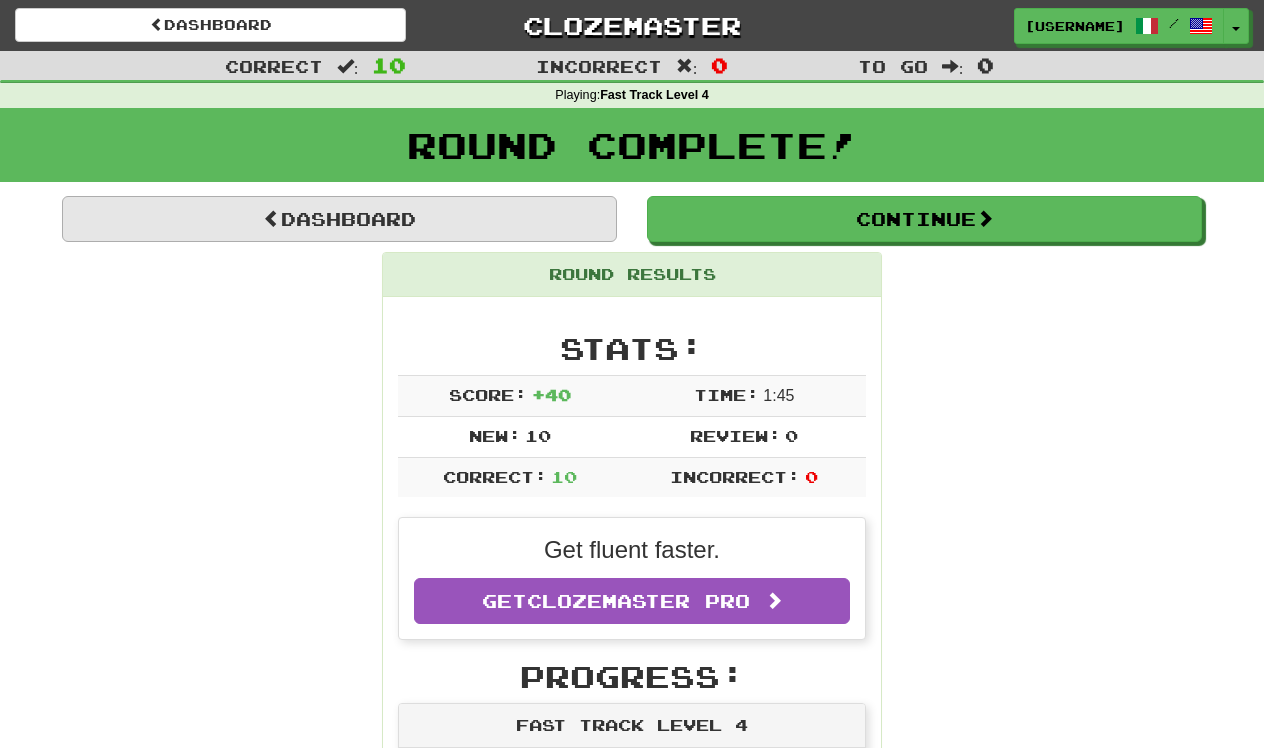 click on "Dashboard" at bounding box center (339, 219) 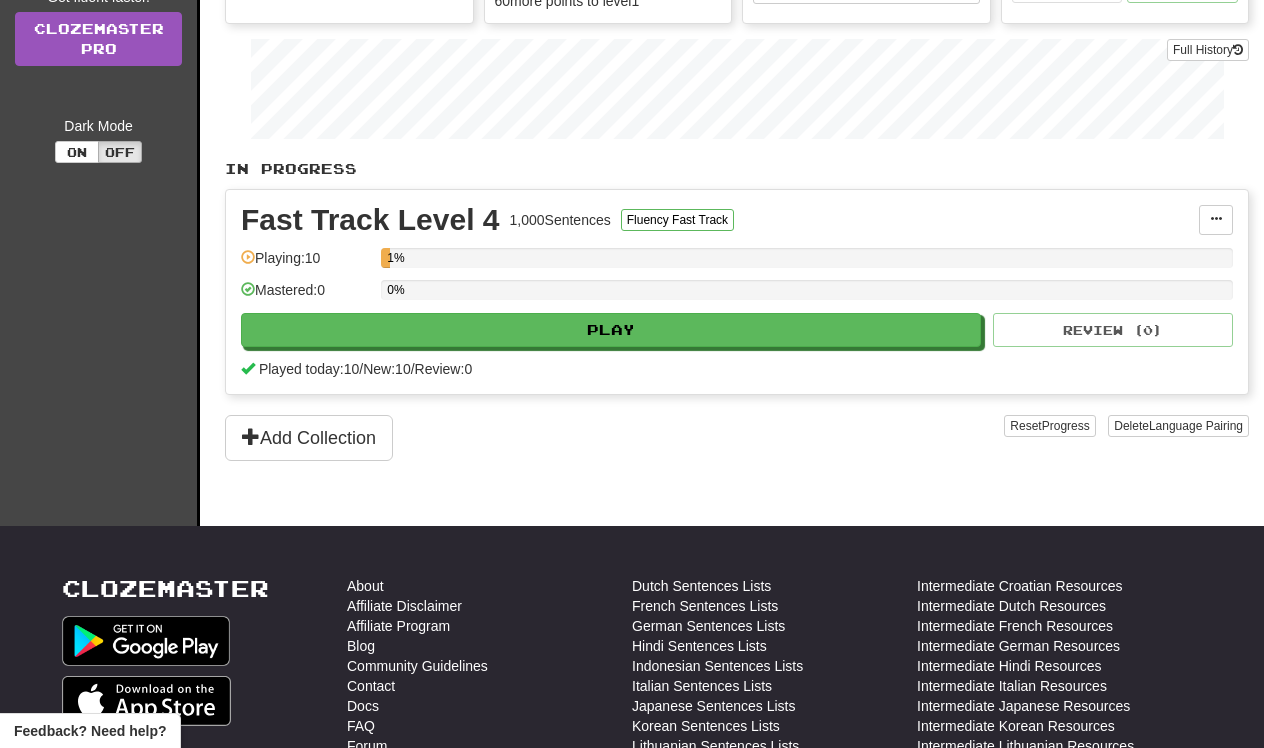 scroll, scrollTop: 289, scrollLeft: 0, axis: vertical 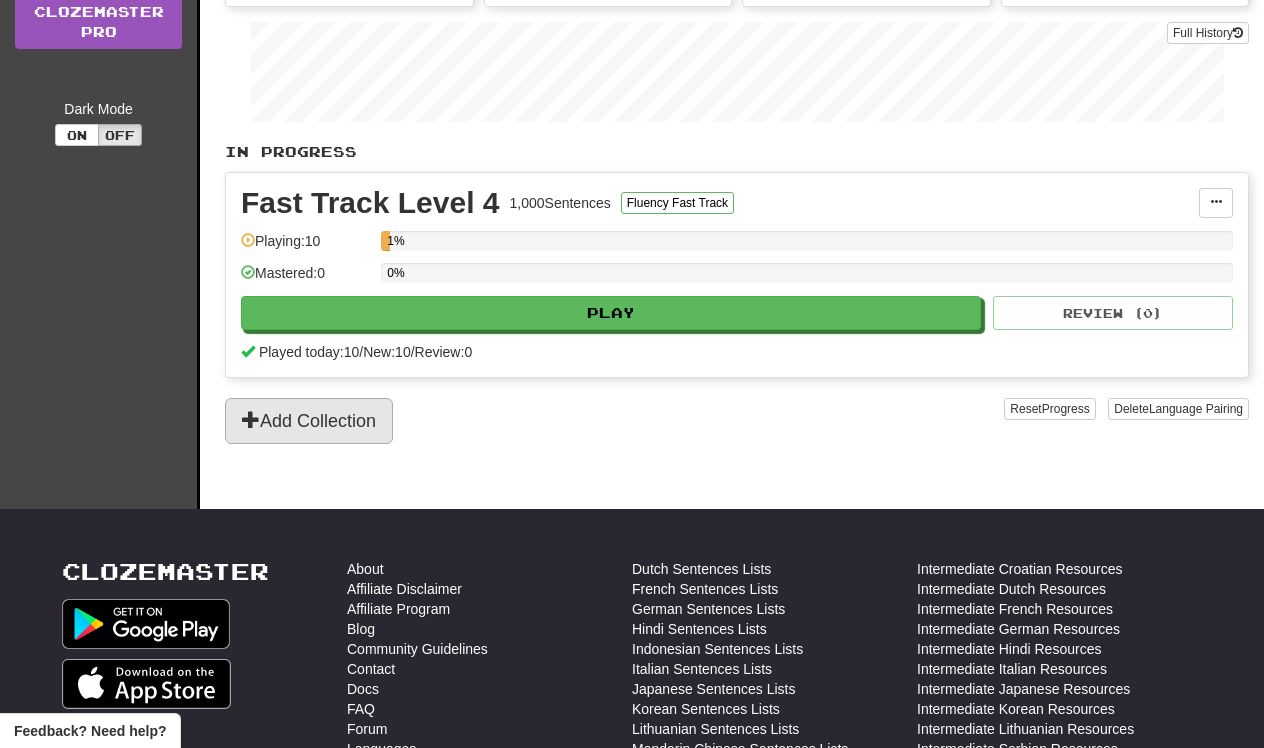 click on "Add Collection" at bounding box center (309, 421) 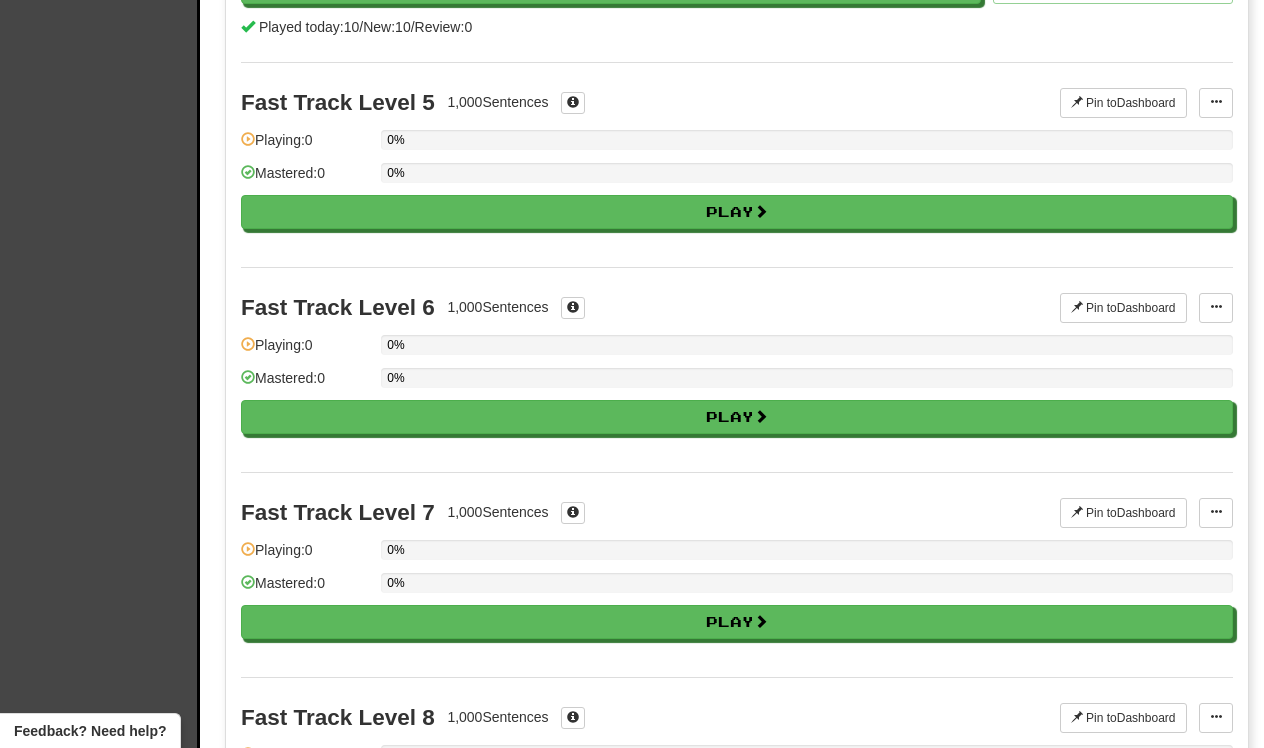 scroll, scrollTop: 956, scrollLeft: 0, axis: vertical 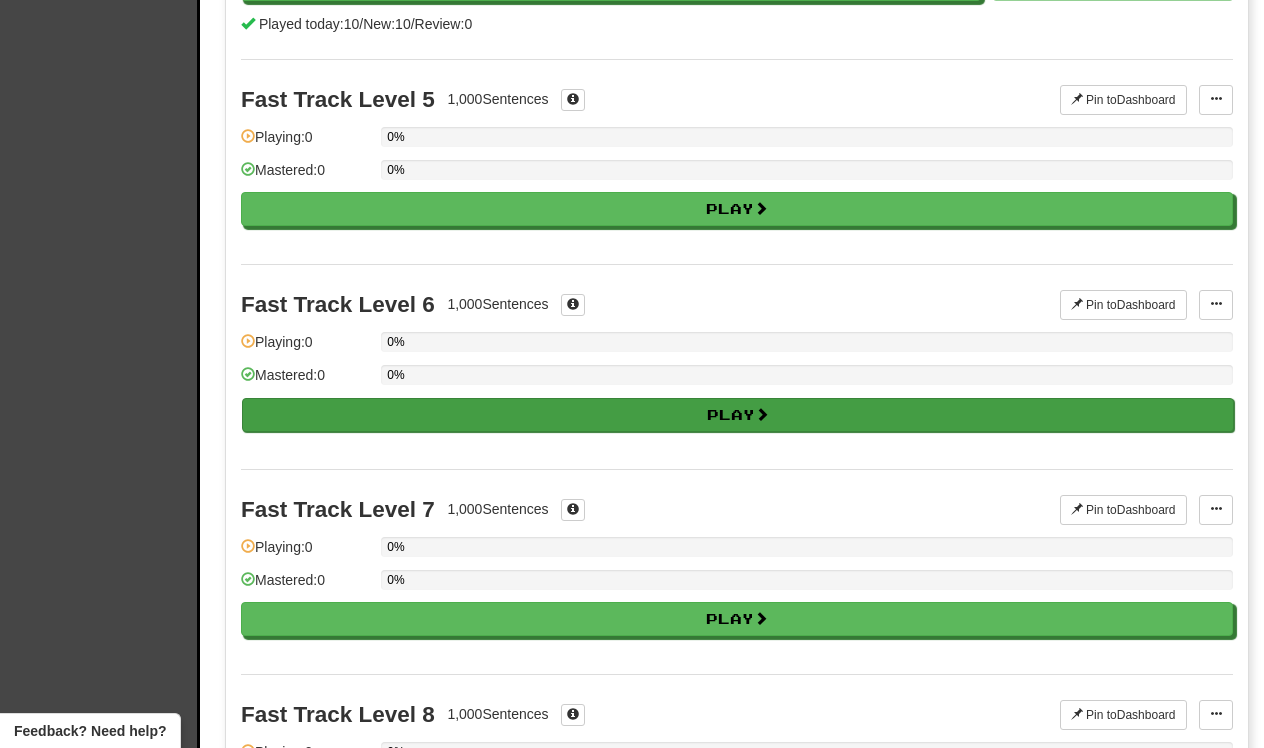 click on "Play" at bounding box center [738, 415] 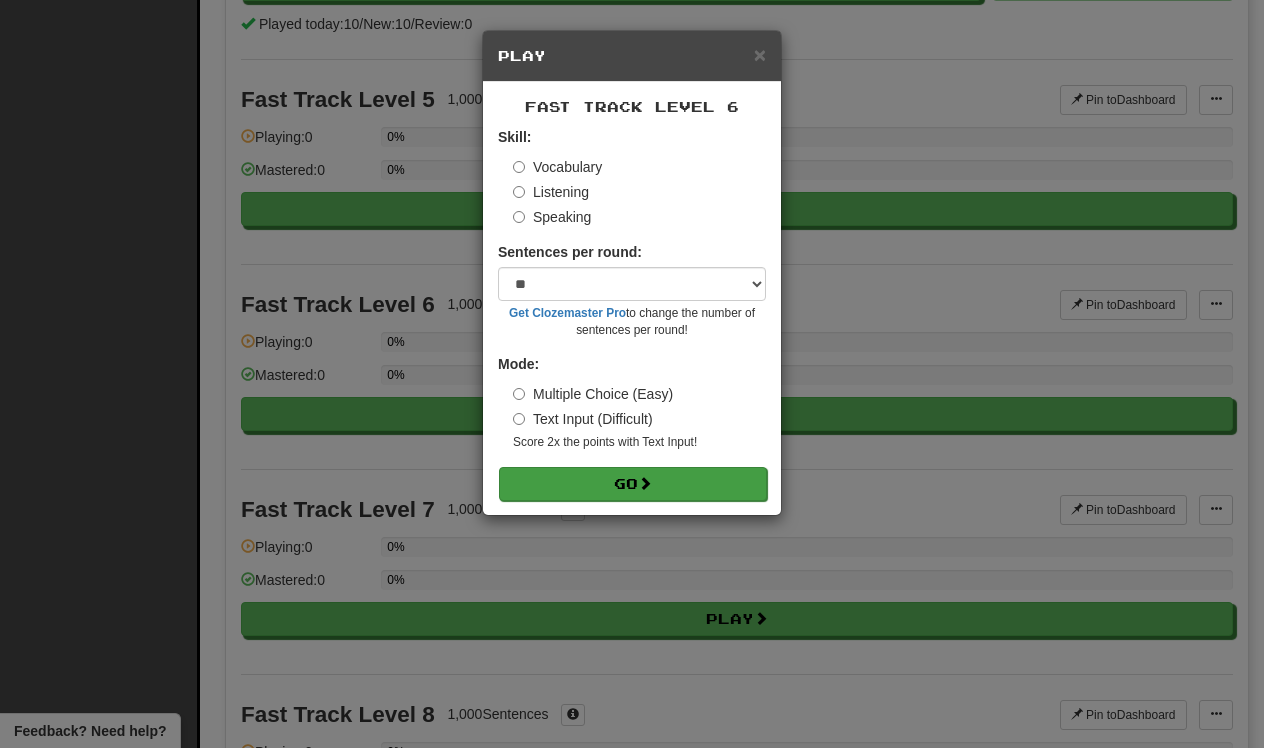 click on "Go" at bounding box center [633, 484] 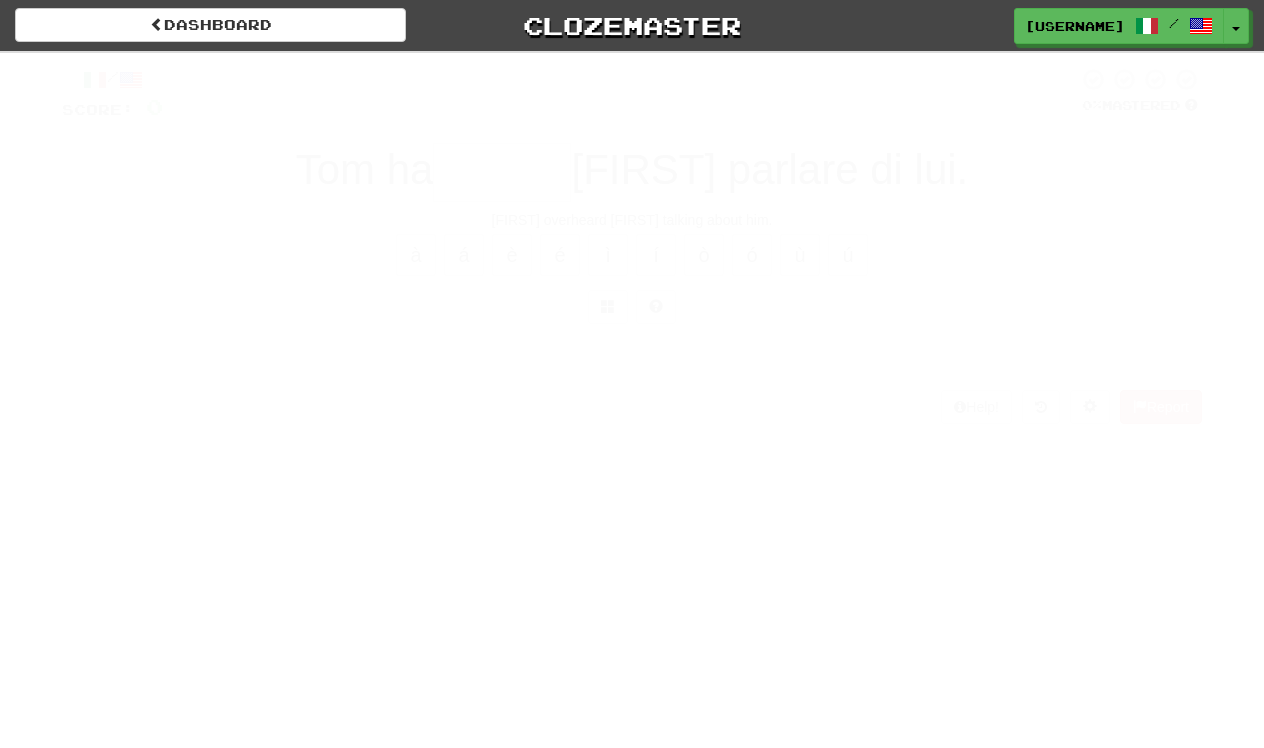scroll, scrollTop: 0, scrollLeft: 0, axis: both 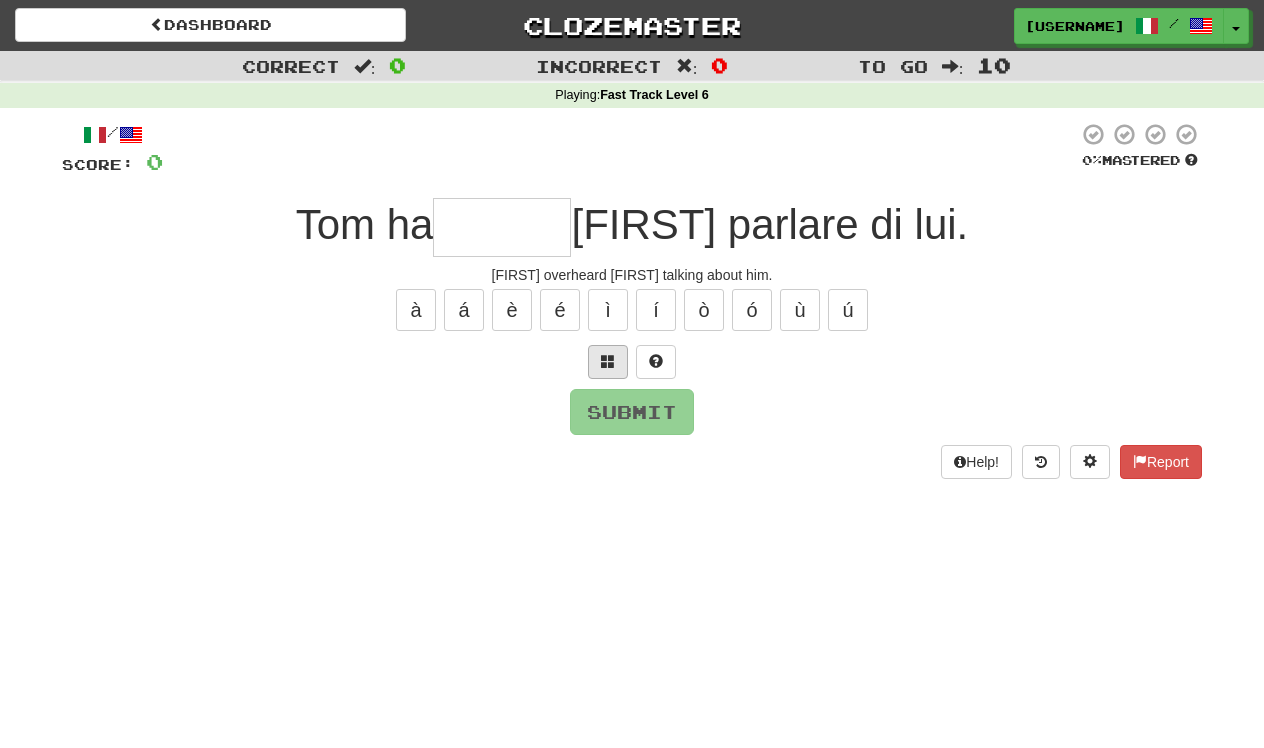 click at bounding box center (608, 361) 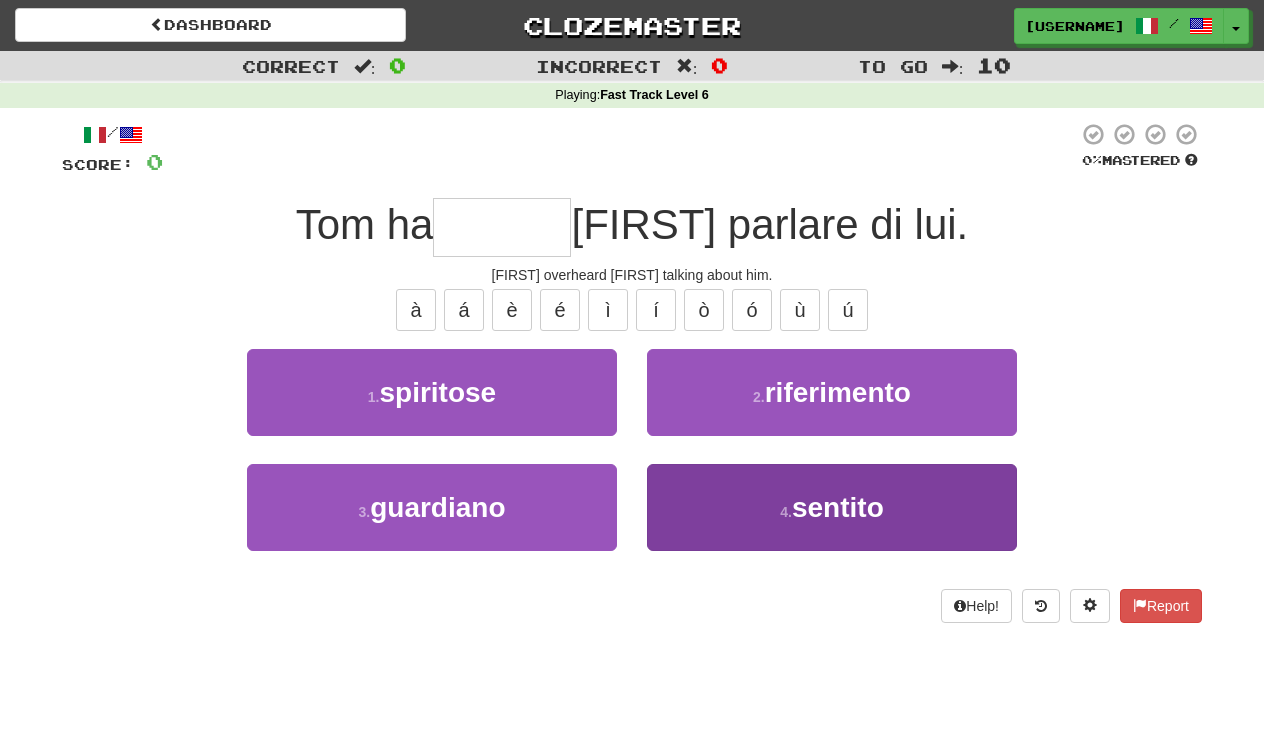 click on "4 .  sentito" at bounding box center [832, 507] 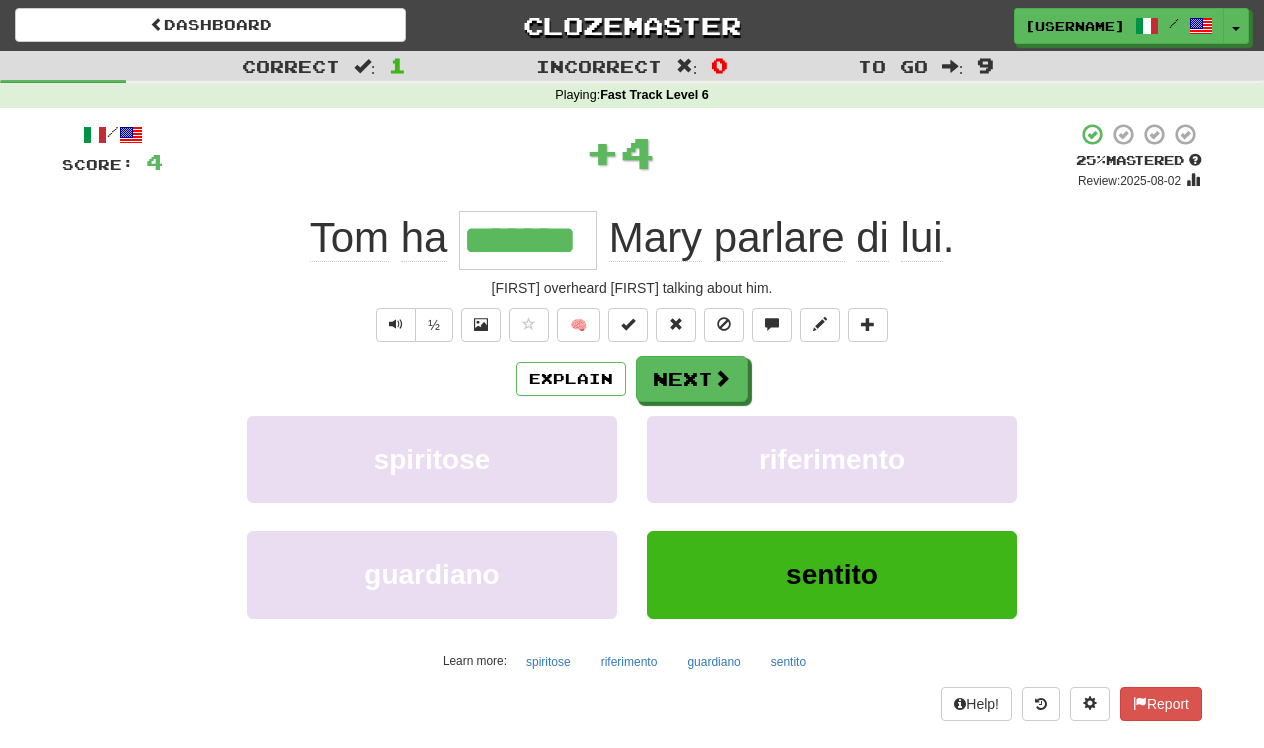 type on "*******" 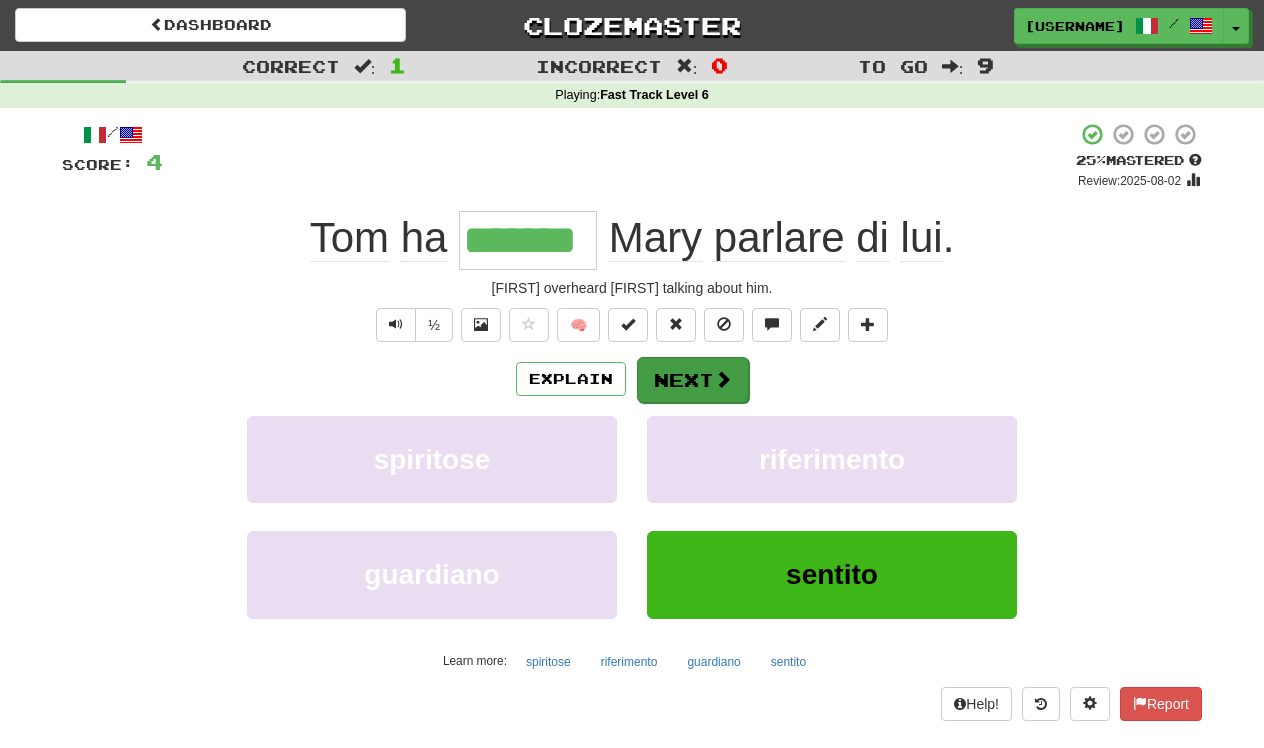 click on "Next" at bounding box center (693, 380) 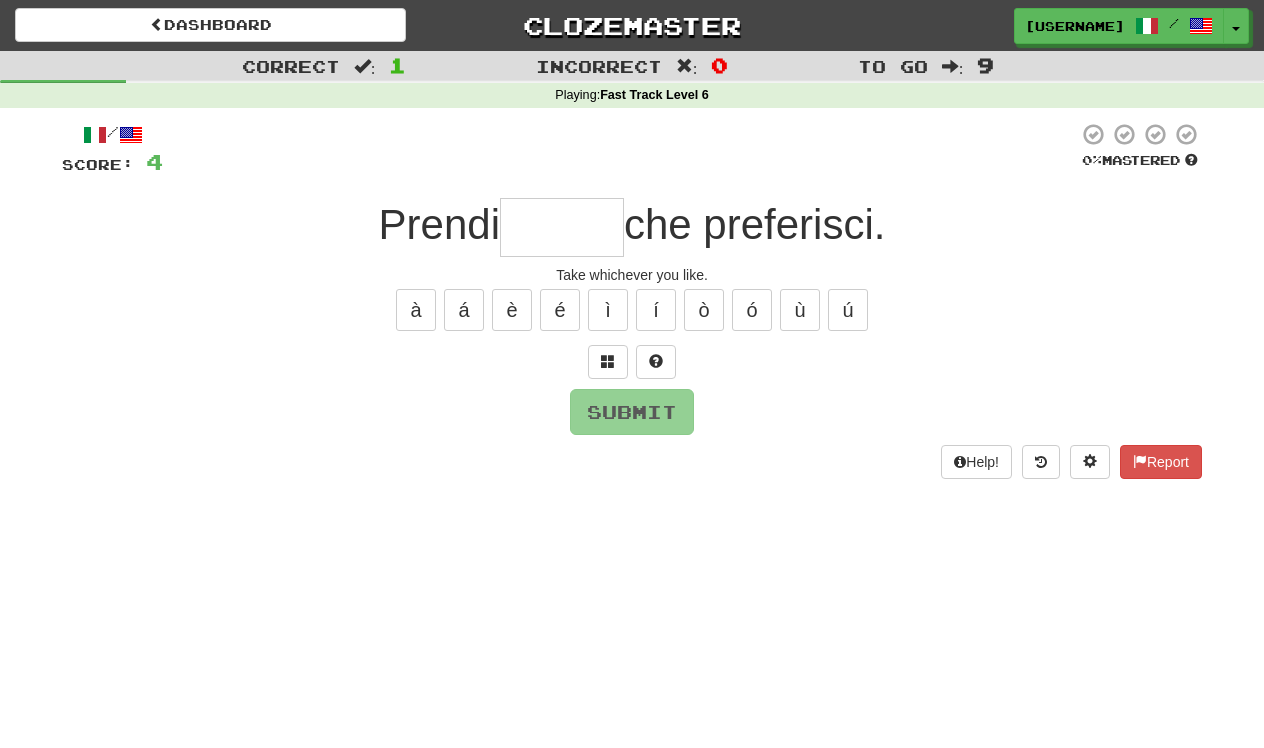 click at bounding box center (562, 227) 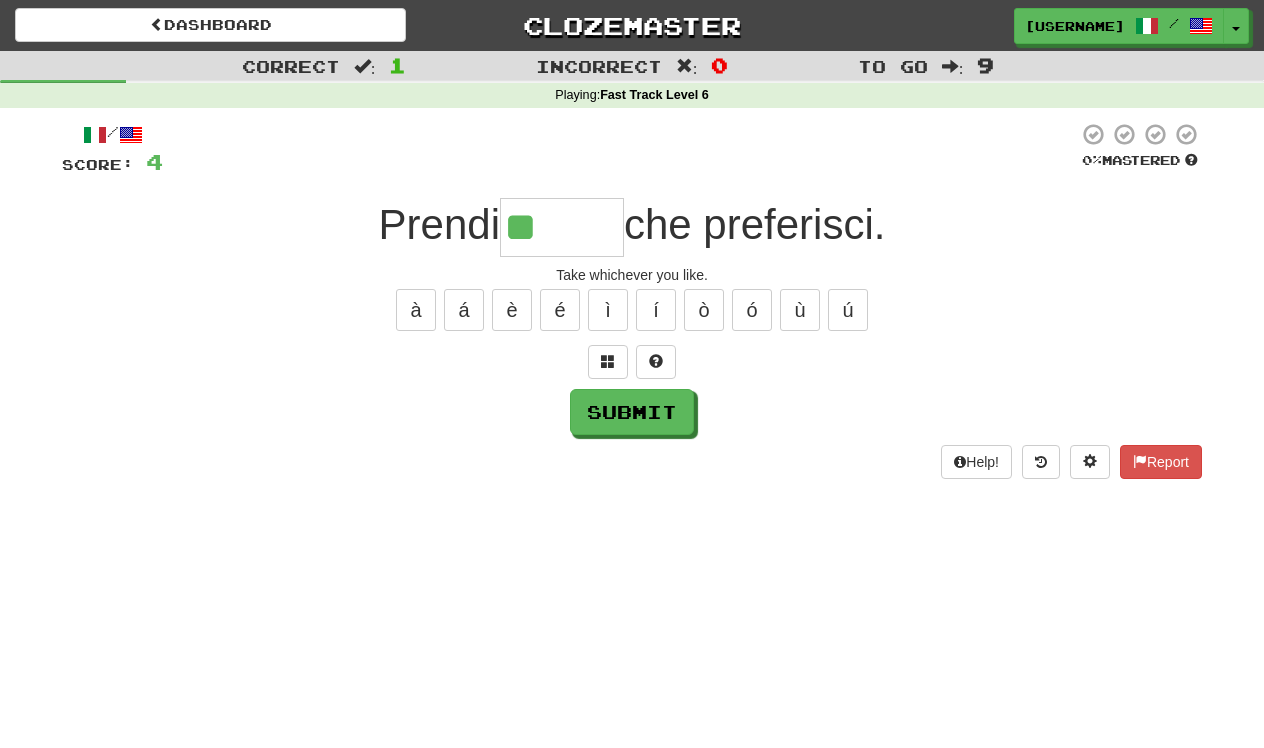 type on "*" 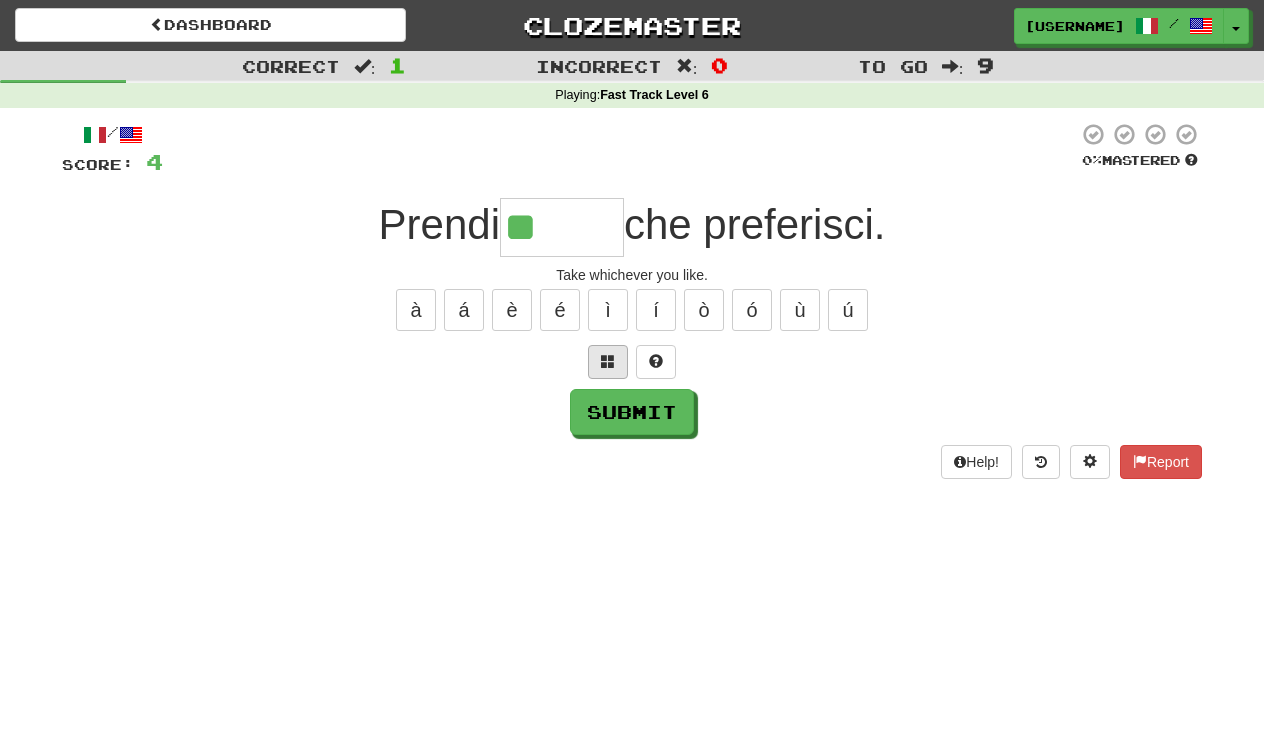 click at bounding box center [608, 361] 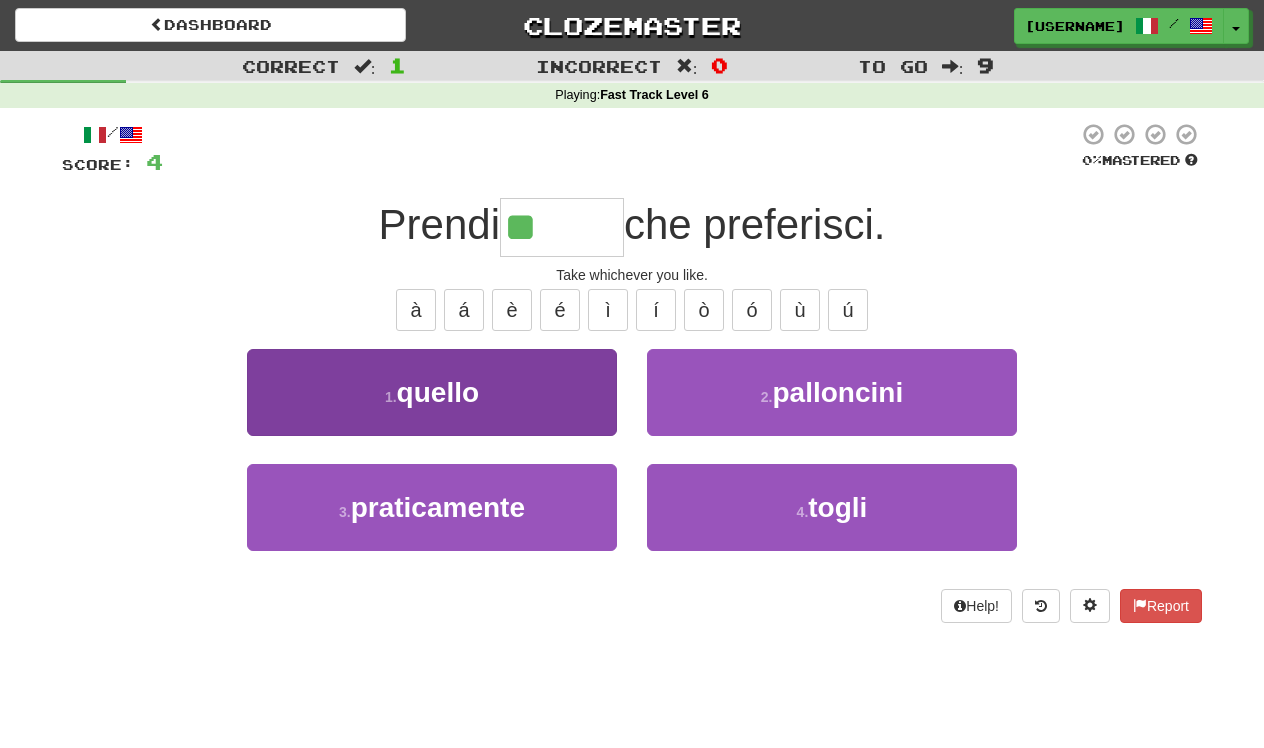 click on "quello" at bounding box center [438, 392] 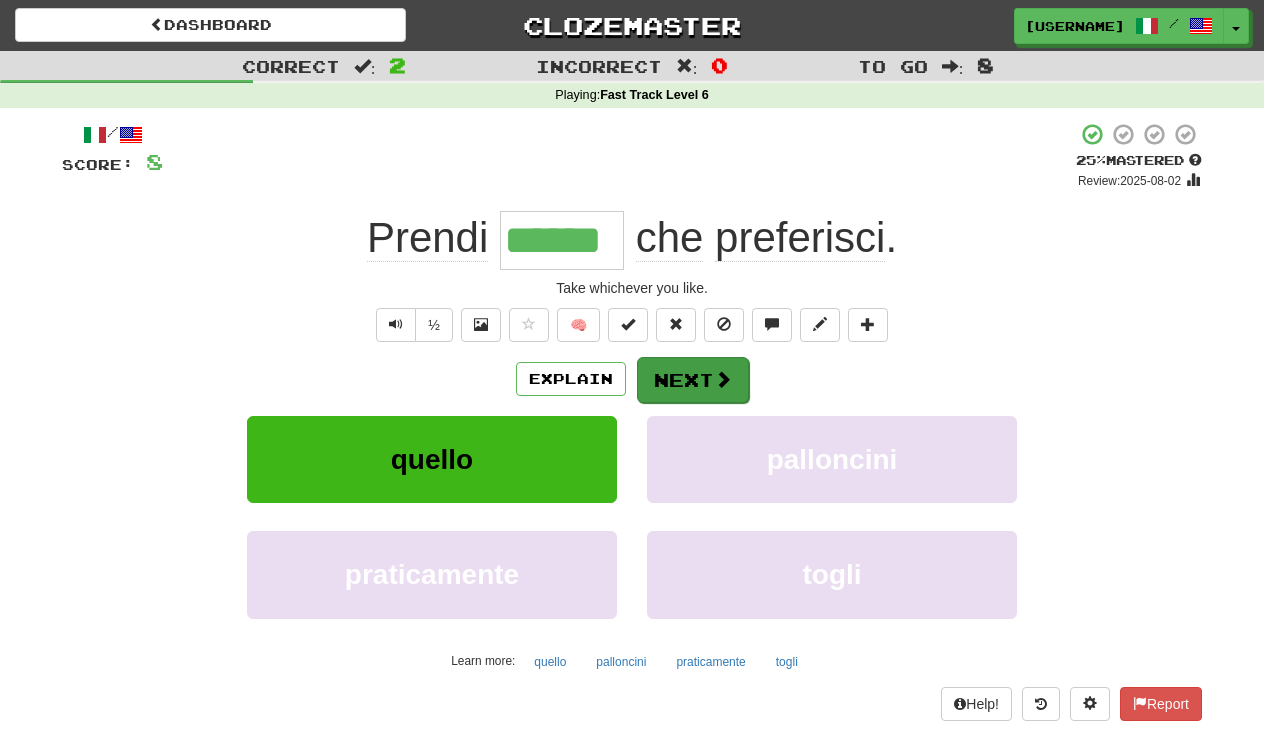 click on "Next" at bounding box center [693, 380] 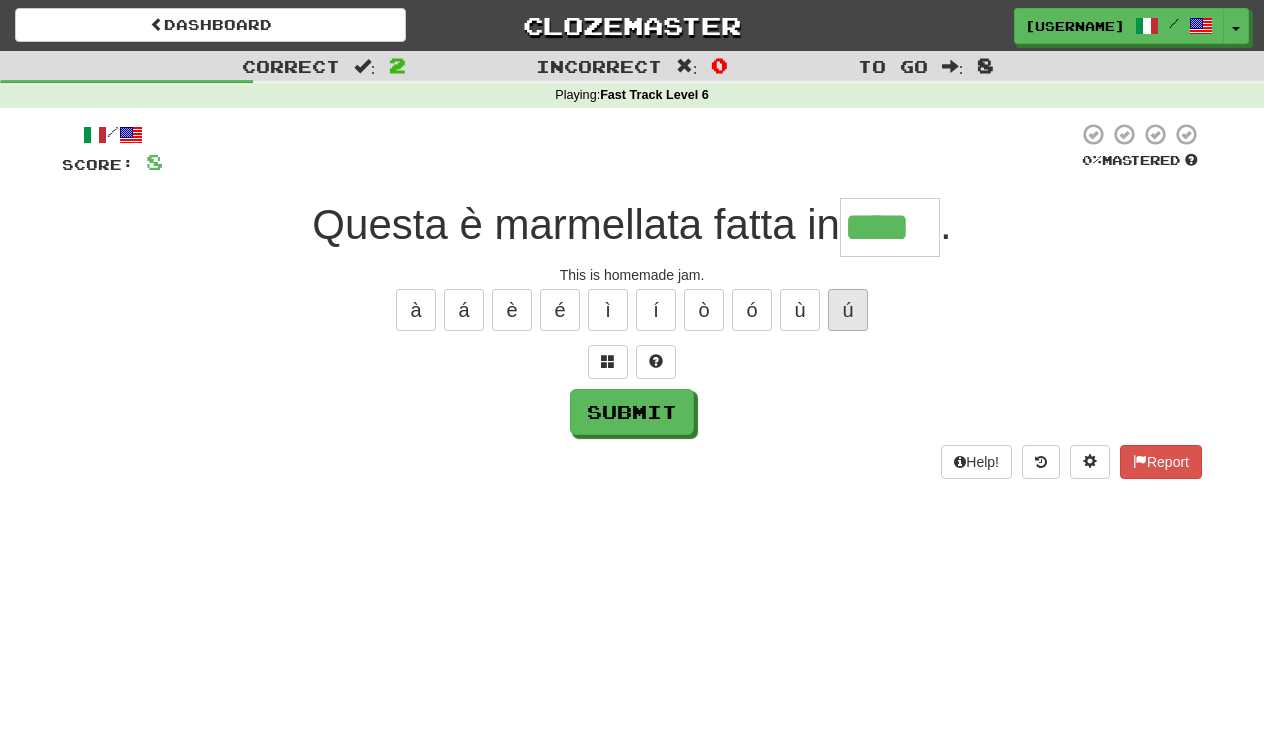 type on "****" 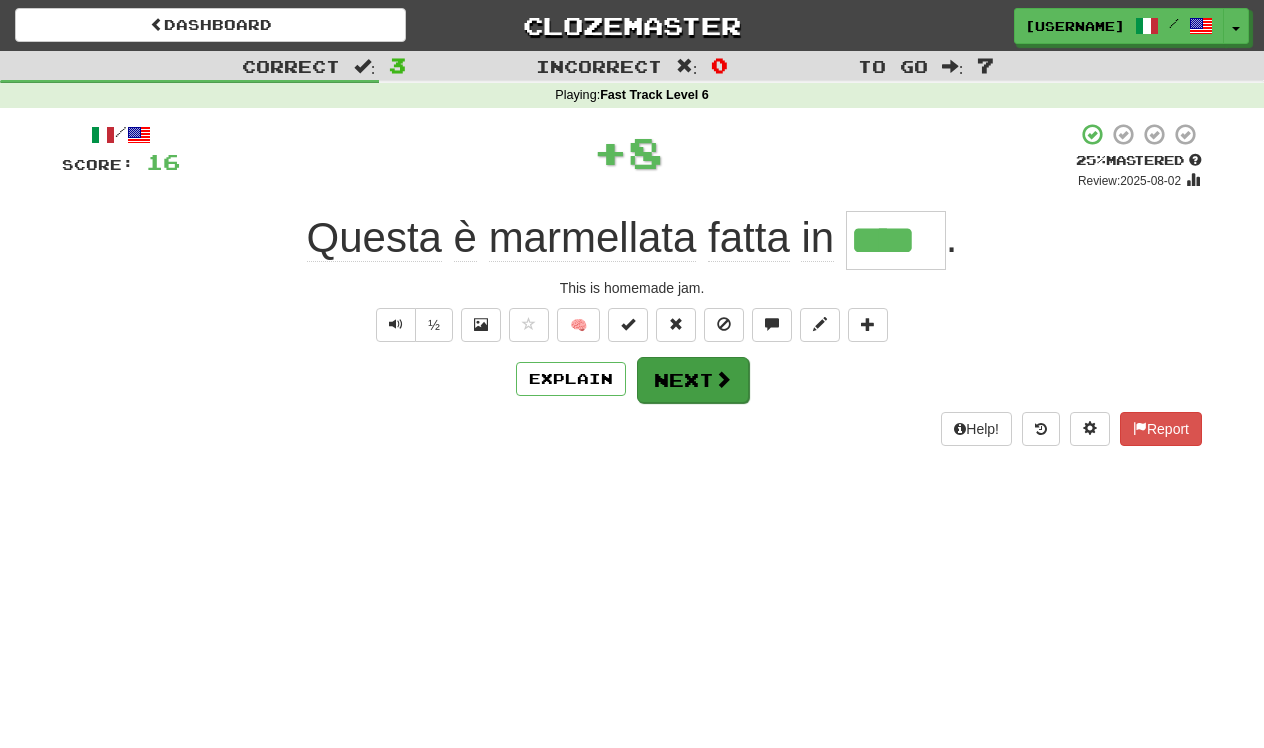 click on "Next" at bounding box center [693, 380] 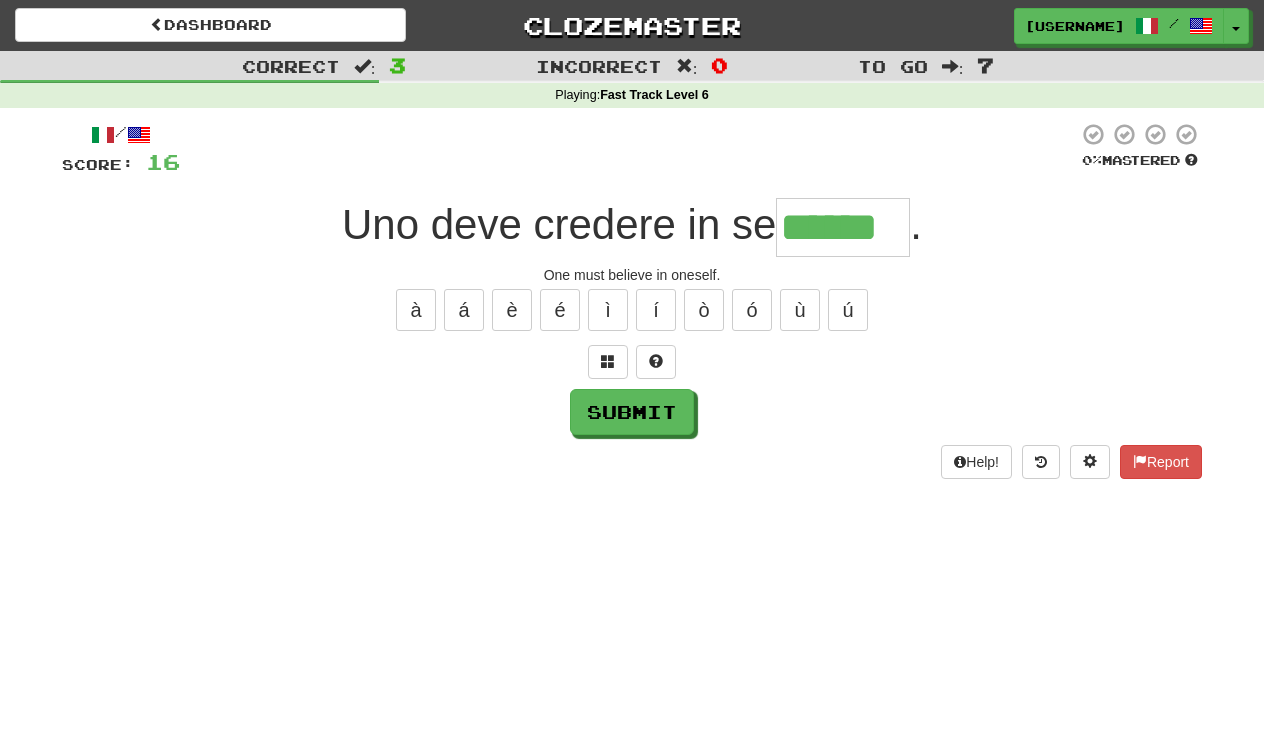 type on "******" 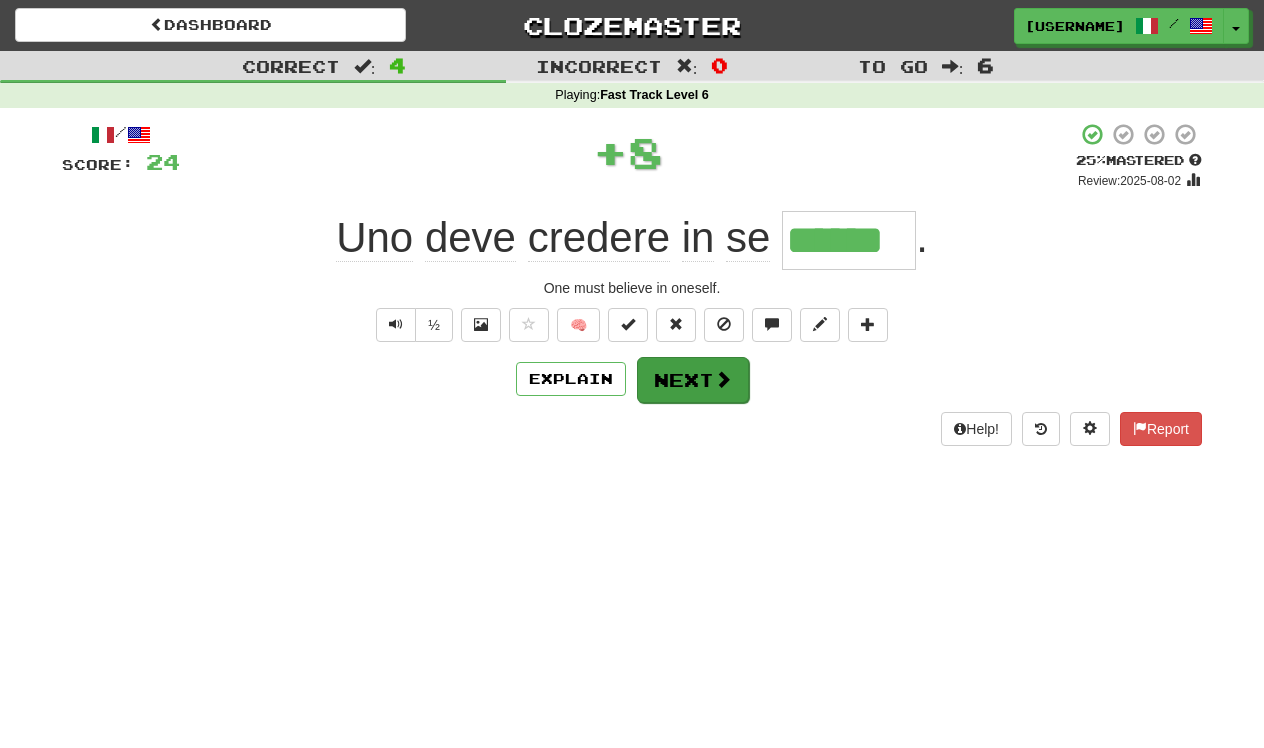 click on "Next" at bounding box center (693, 380) 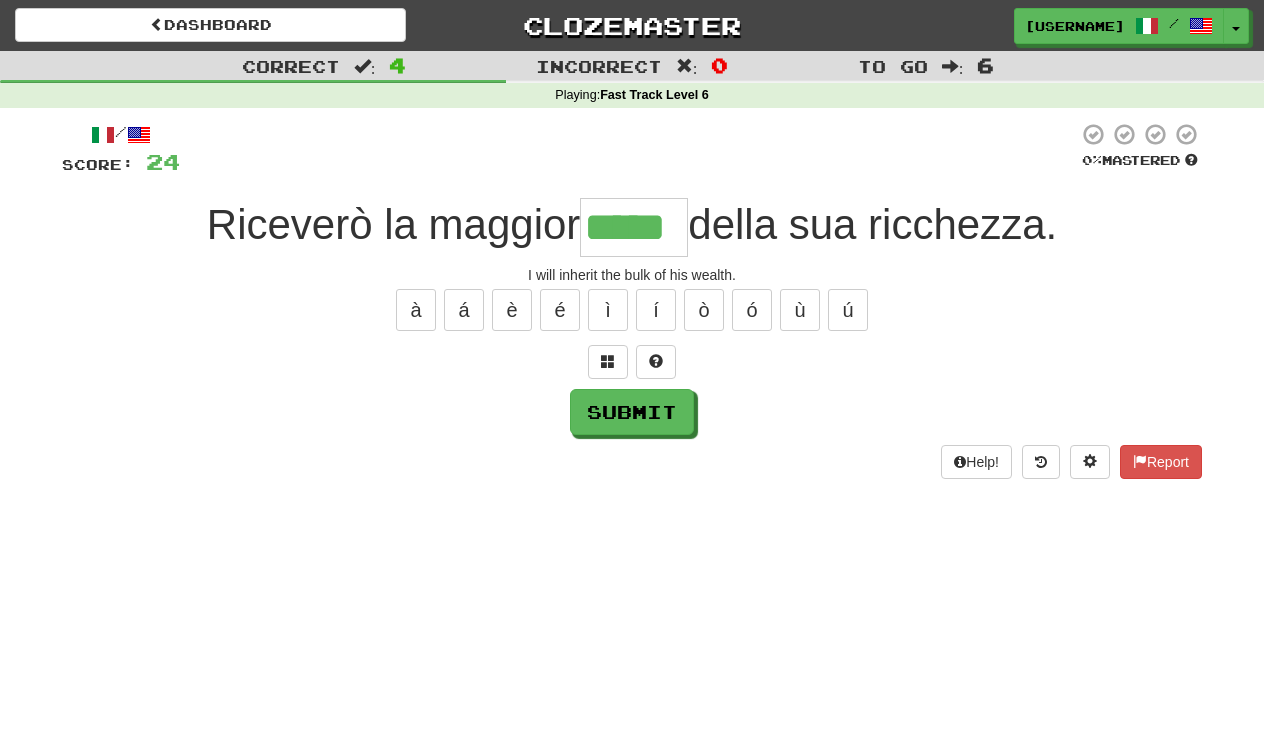 type on "*****" 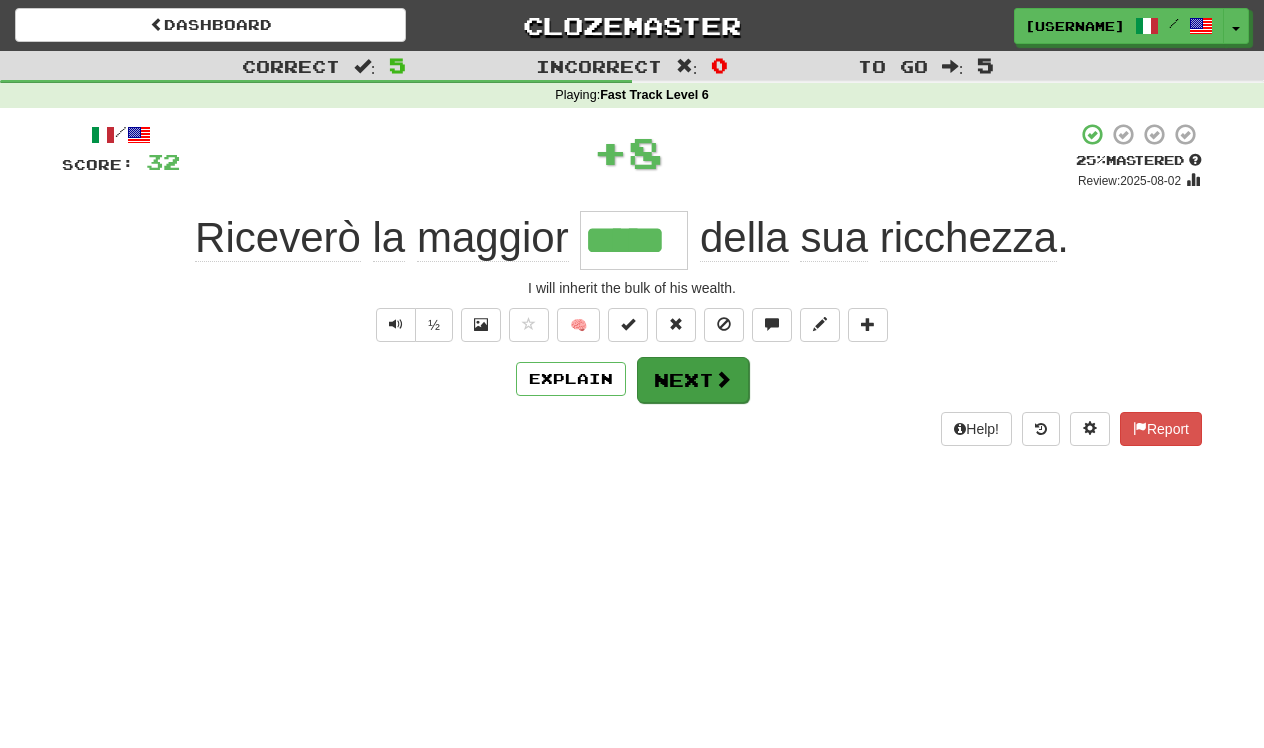 click on "Next" at bounding box center [693, 380] 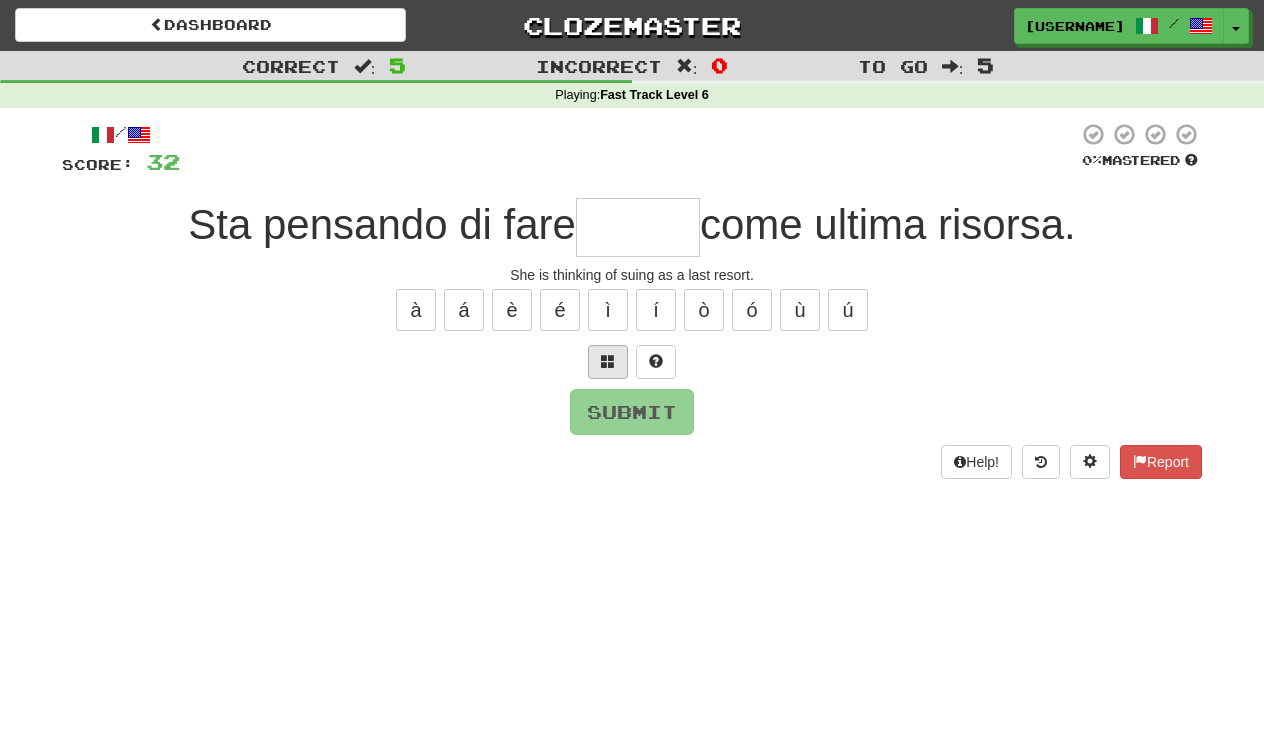 click at bounding box center [608, 361] 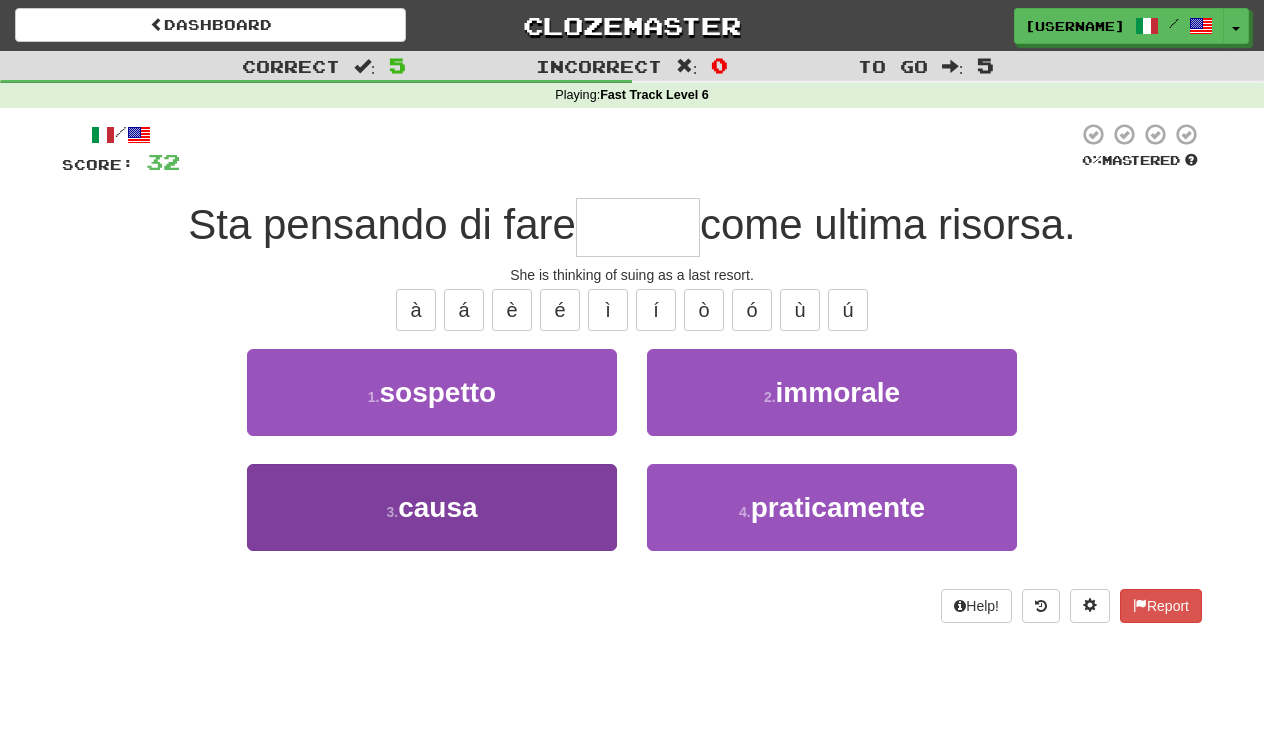 click on "causa" at bounding box center [437, 507] 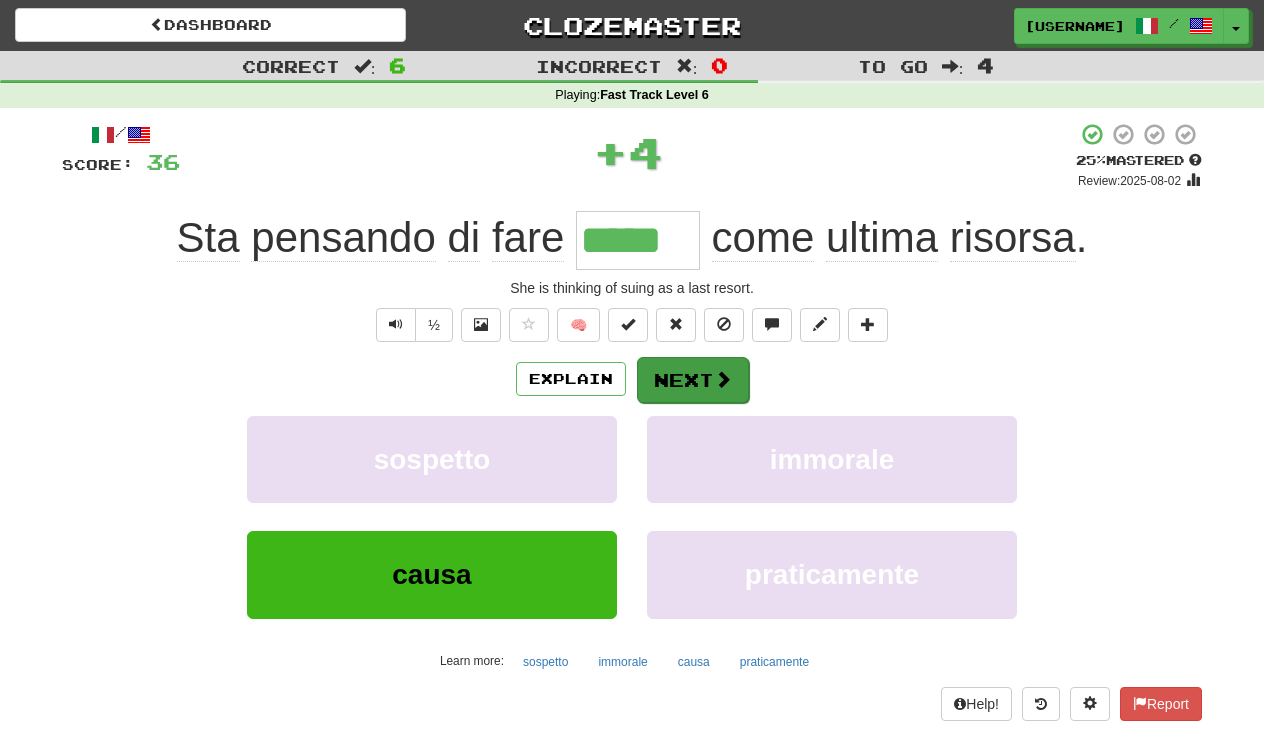 click on "Next" at bounding box center (693, 380) 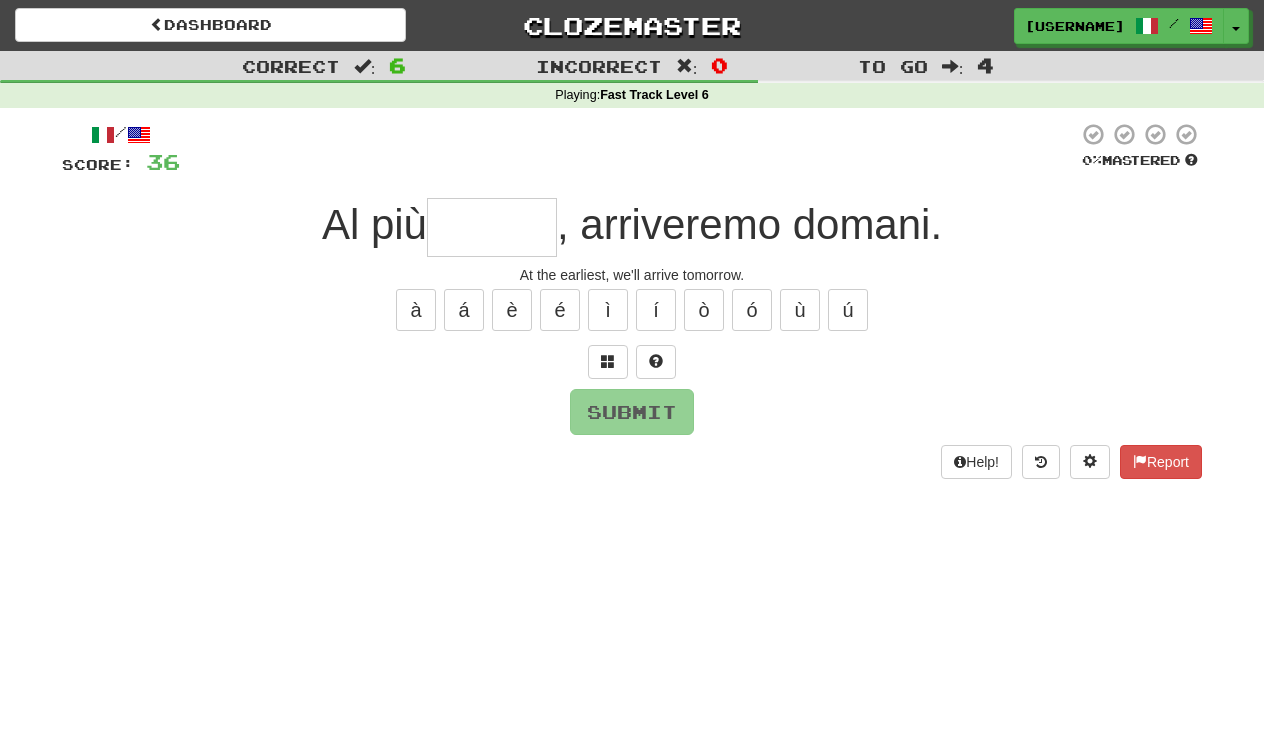 click at bounding box center (492, 227) 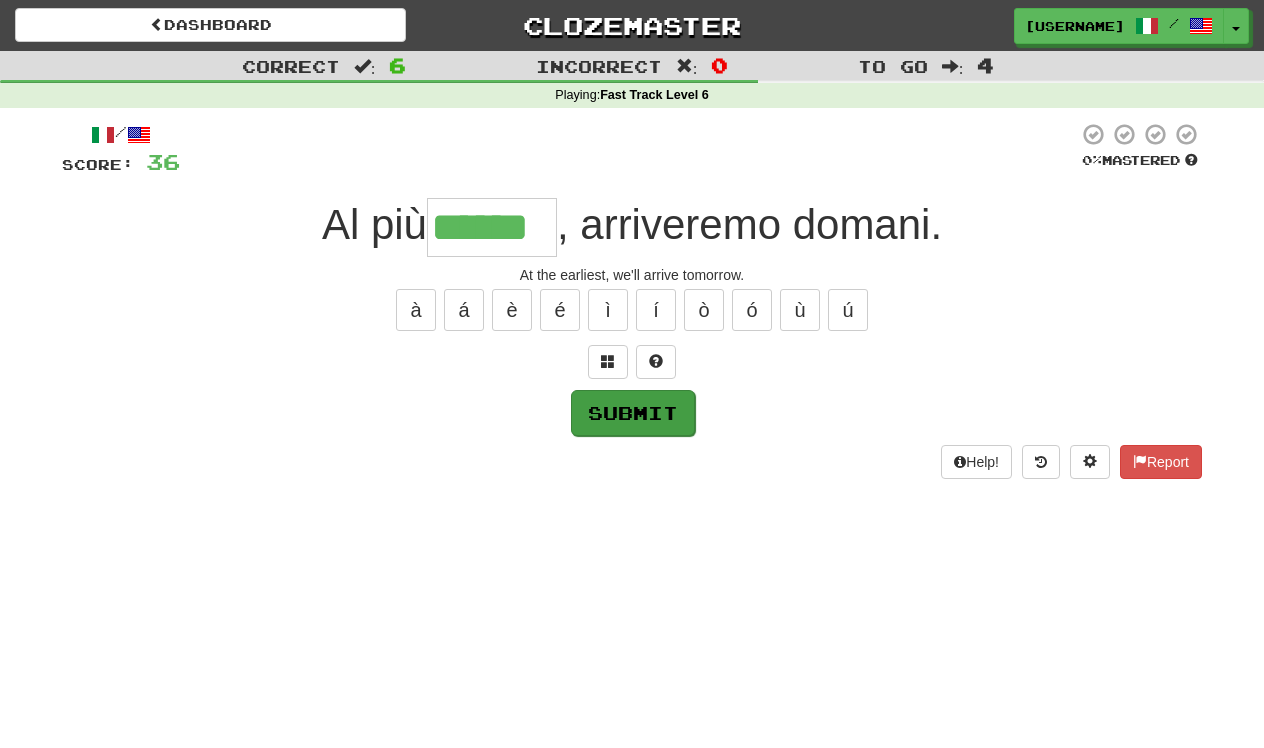 type on "******" 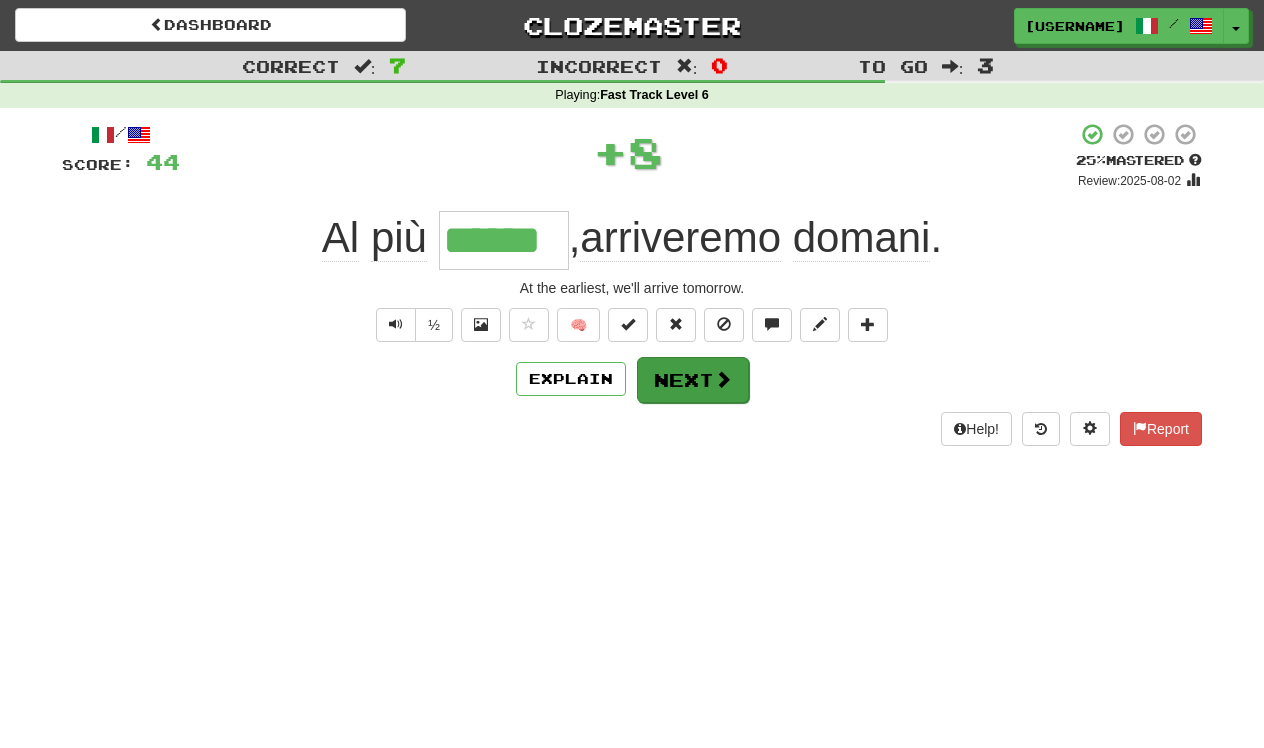 click on "Next" at bounding box center (693, 380) 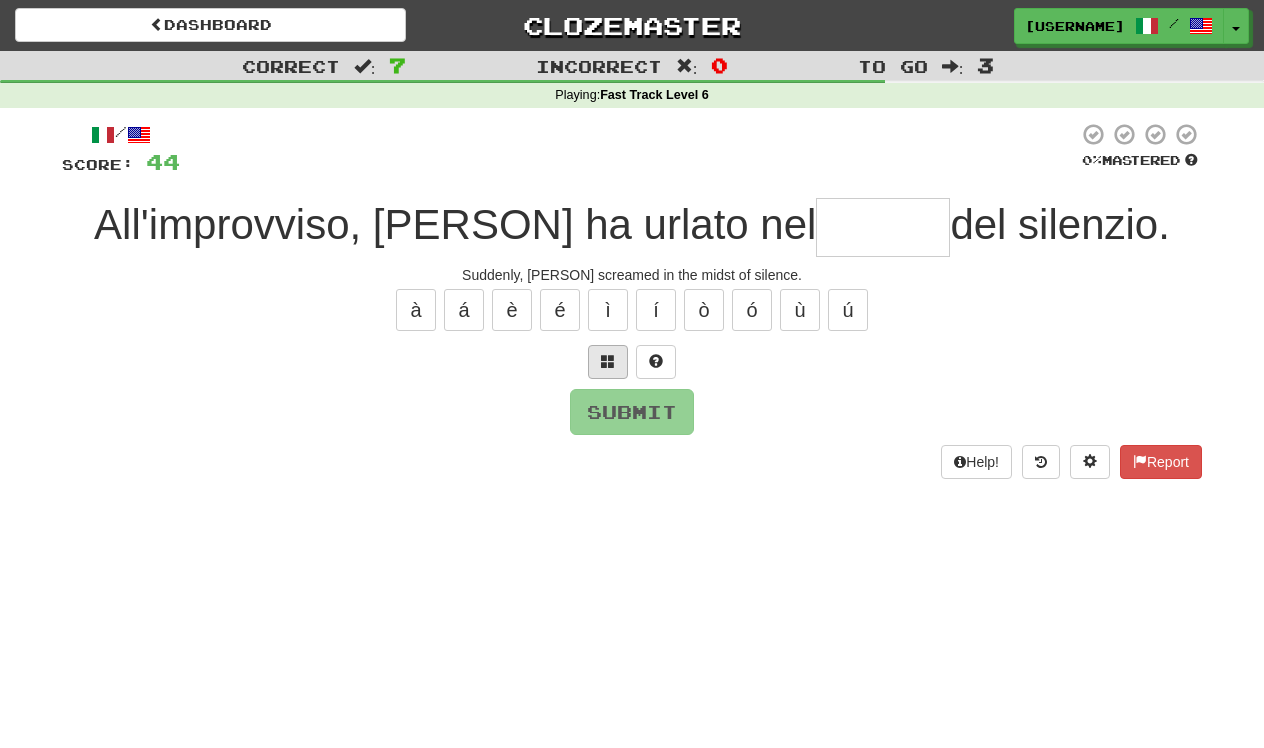 click at bounding box center [608, 361] 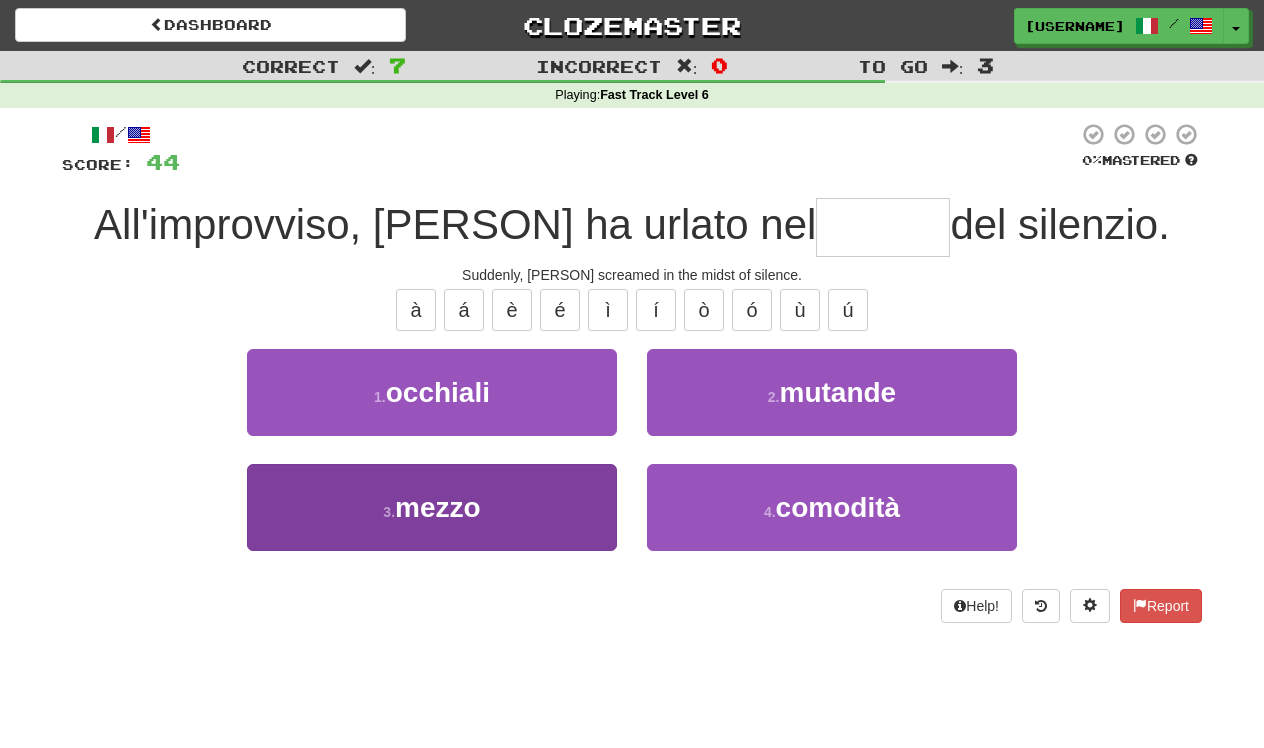 click on "3 .  mezzo" at bounding box center (432, 507) 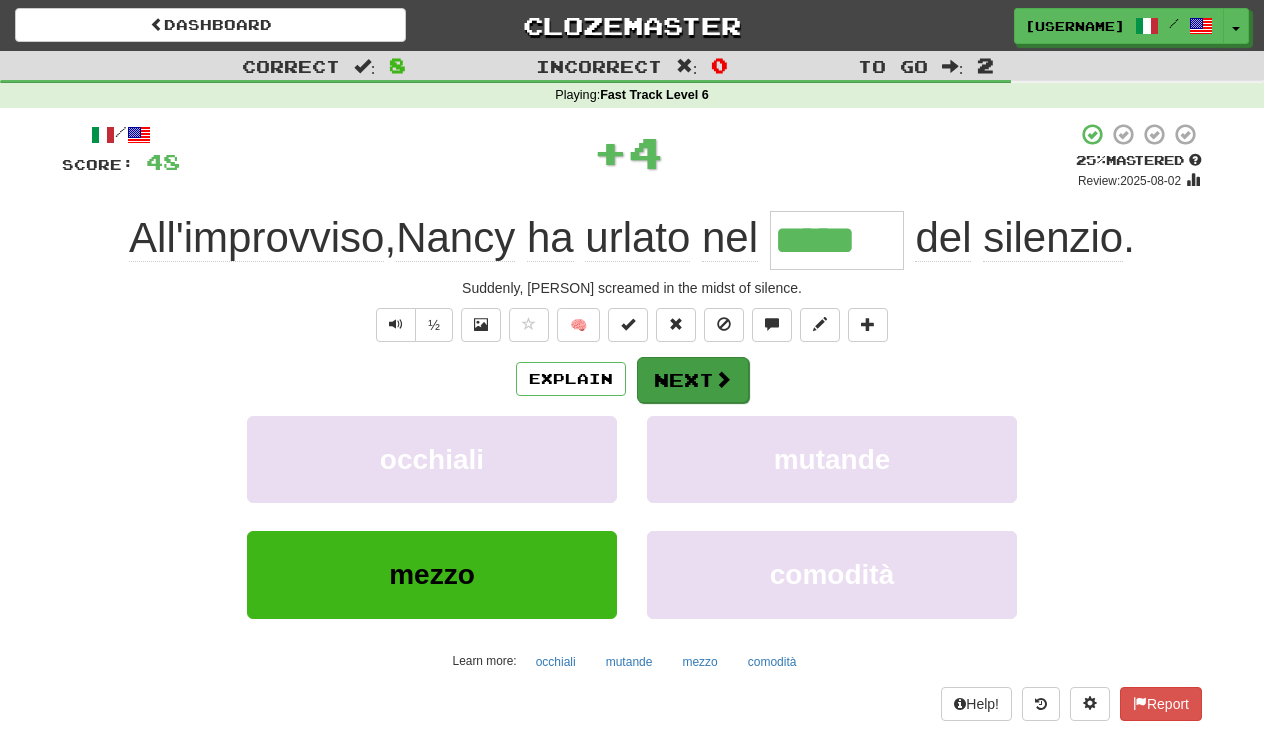 click on "Next" at bounding box center [693, 380] 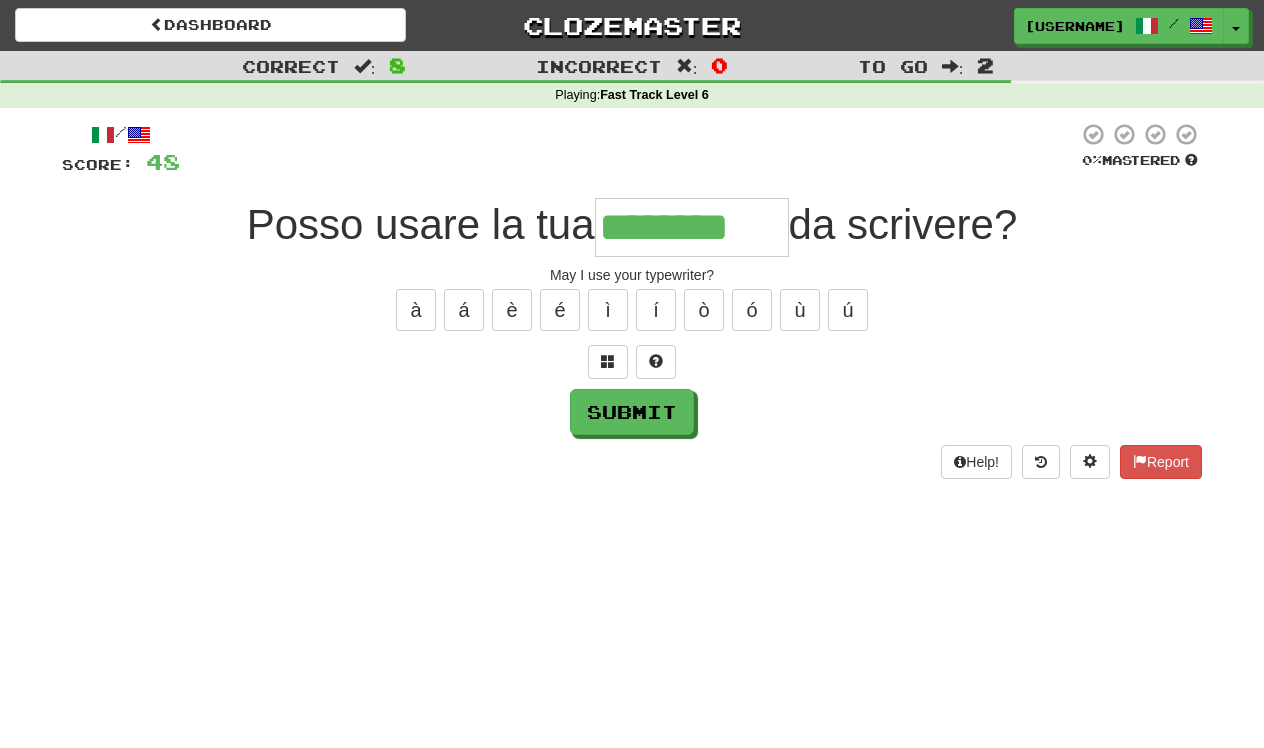type on "********" 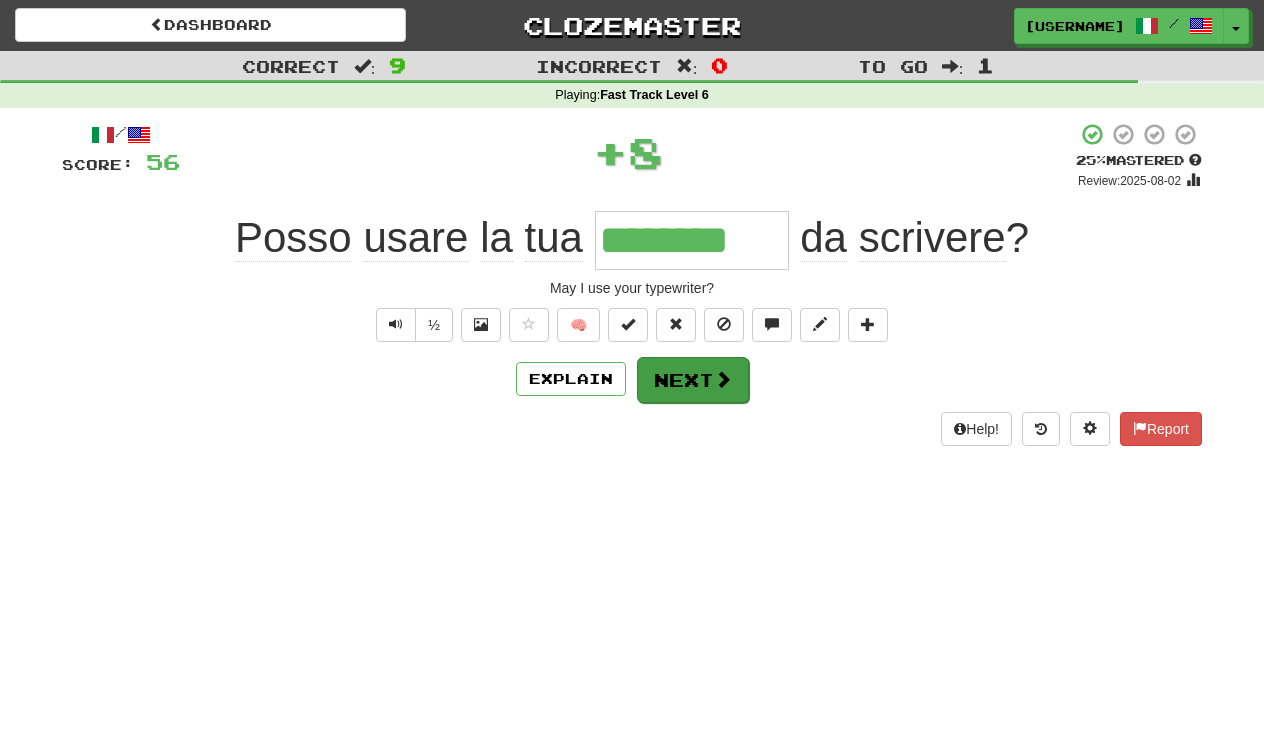 click on "Next" at bounding box center (693, 380) 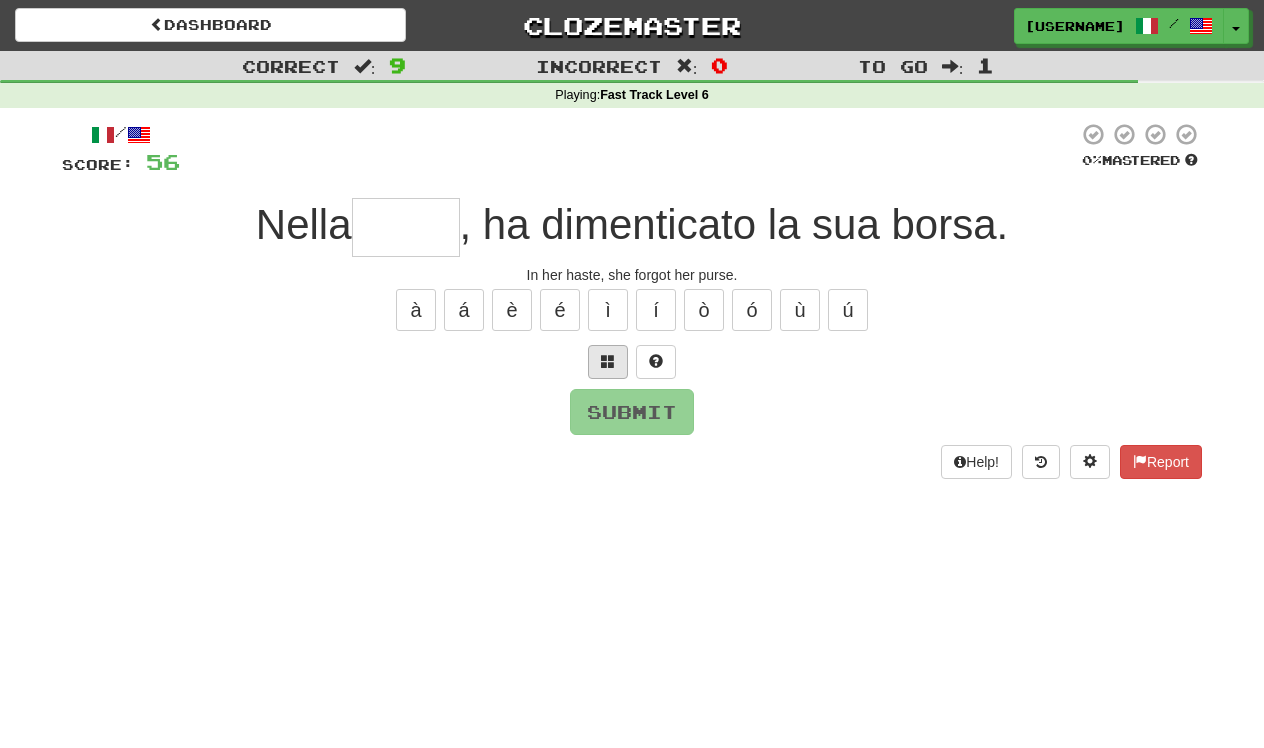 click at bounding box center [608, 361] 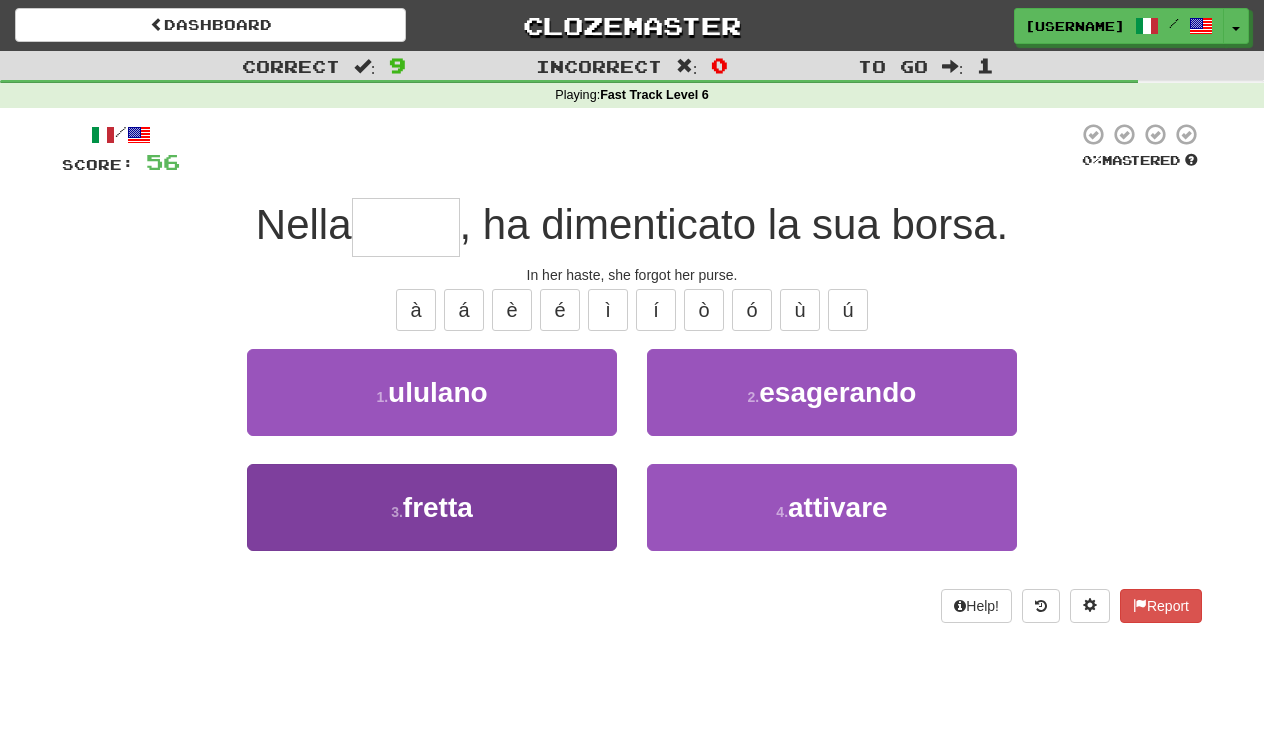 click on "fretta" at bounding box center [438, 507] 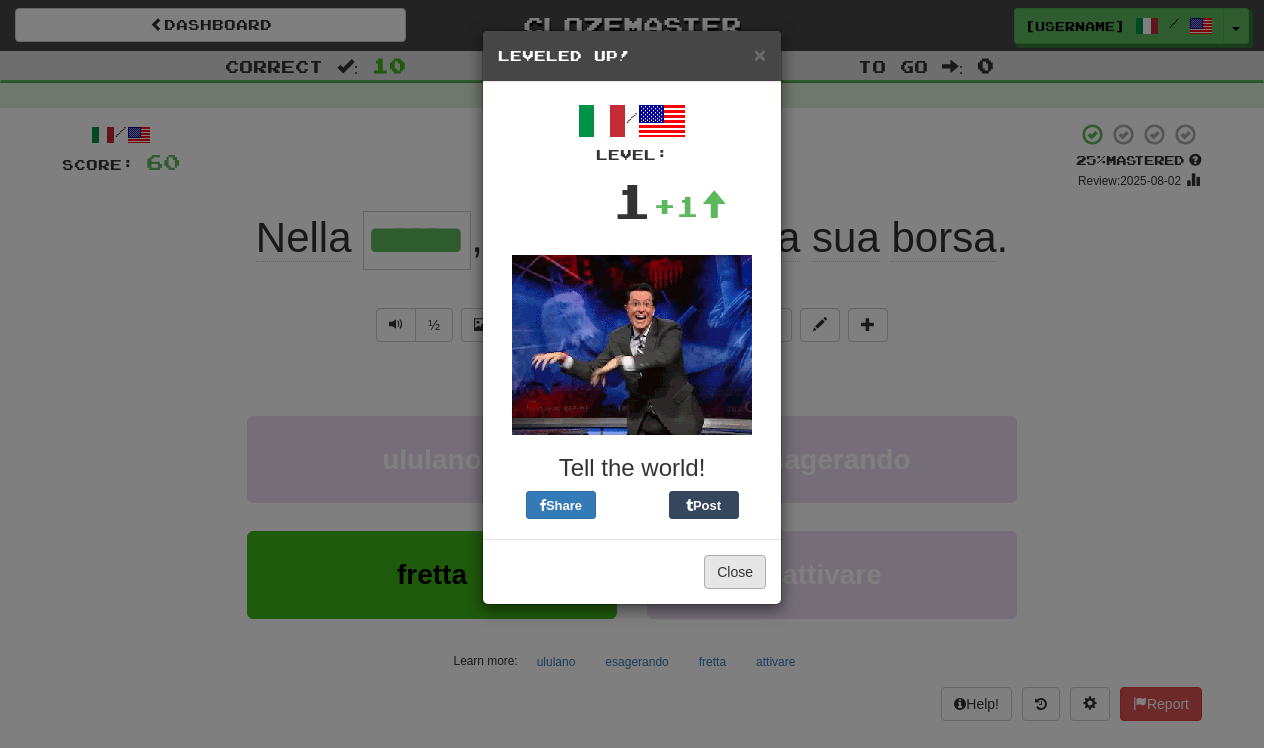 click on "Close" at bounding box center (735, 572) 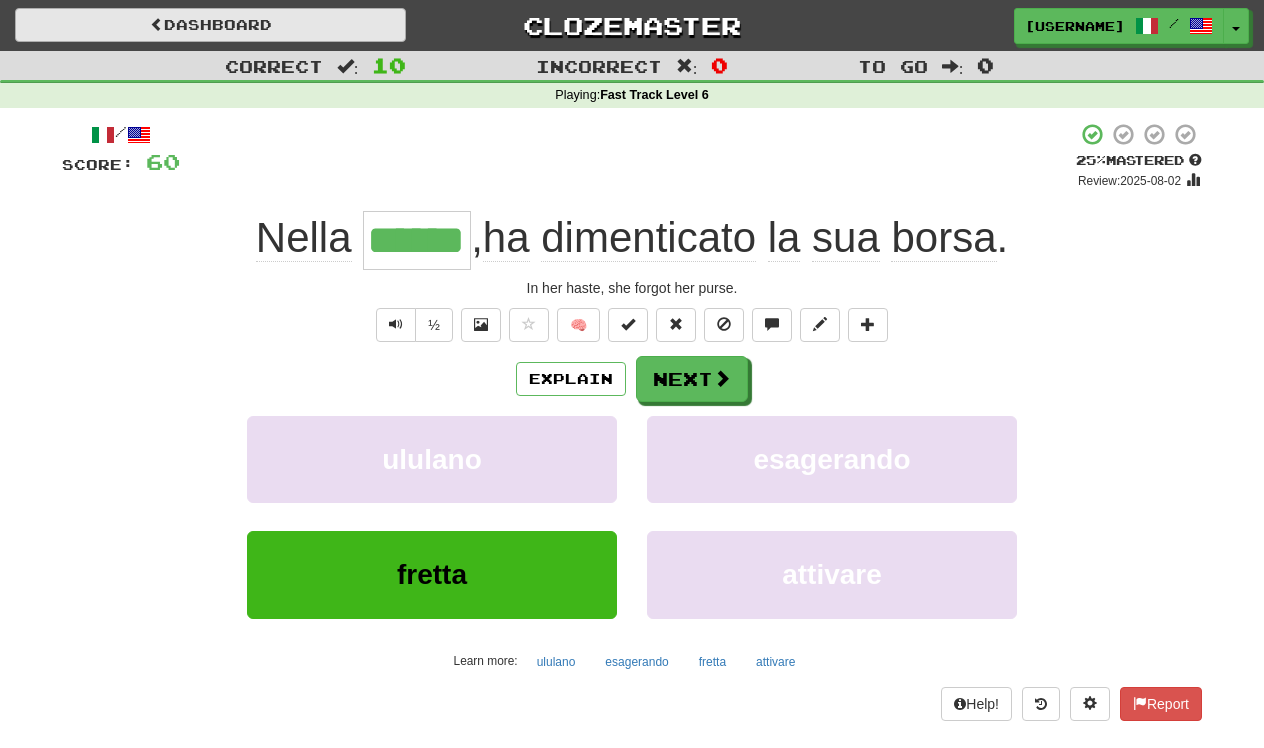 click on "Dashboard" at bounding box center [210, 25] 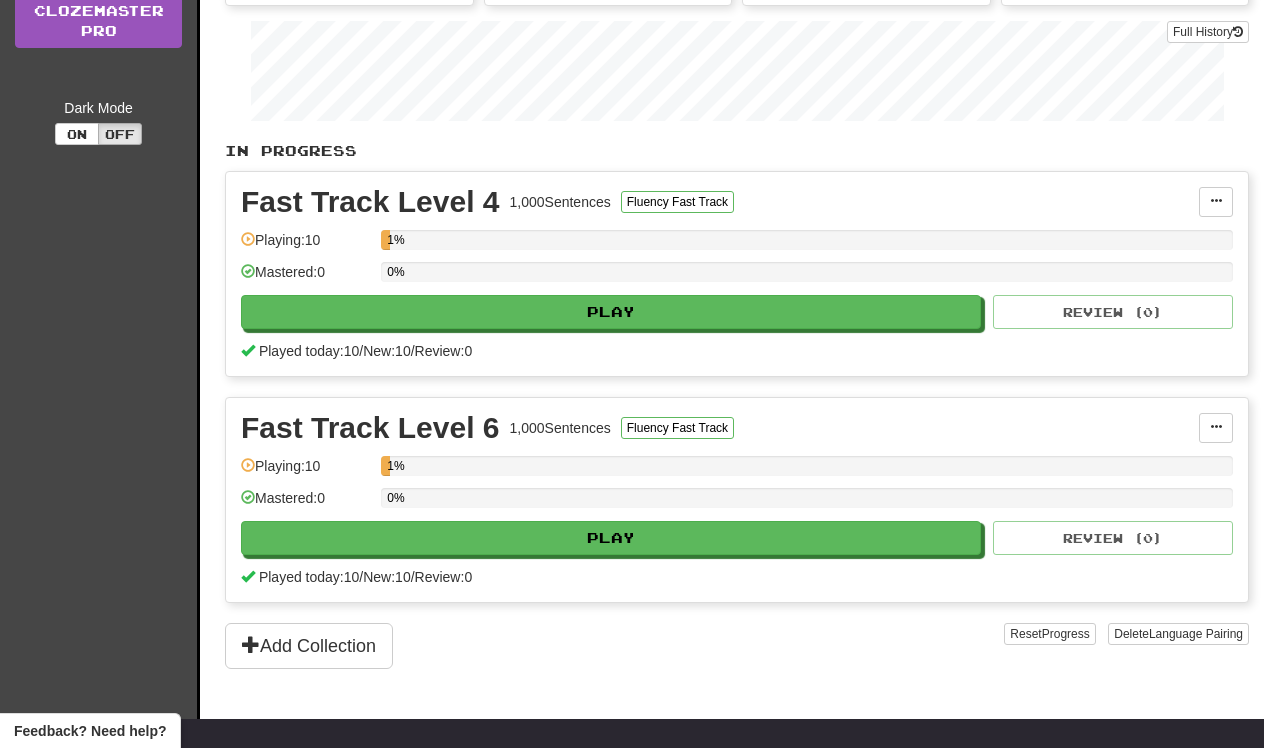 scroll, scrollTop: 296, scrollLeft: 0, axis: vertical 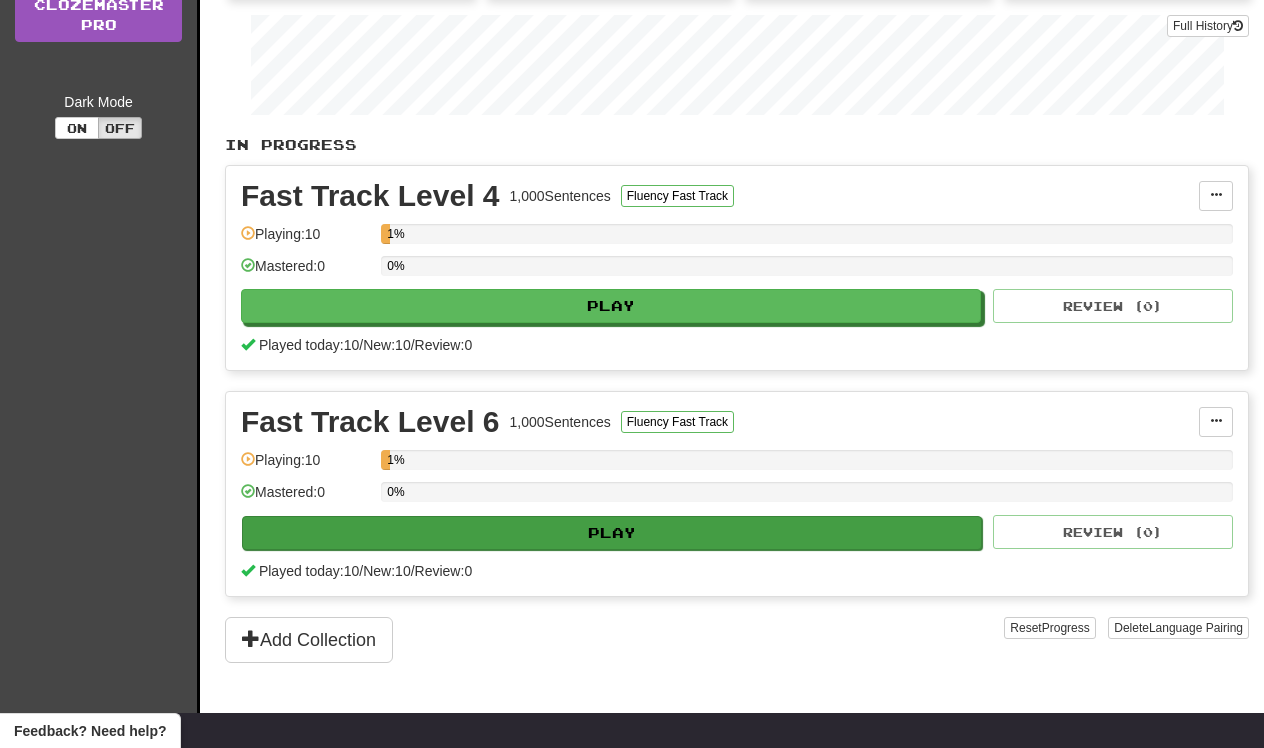 click on "Play" at bounding box center (612, 533) 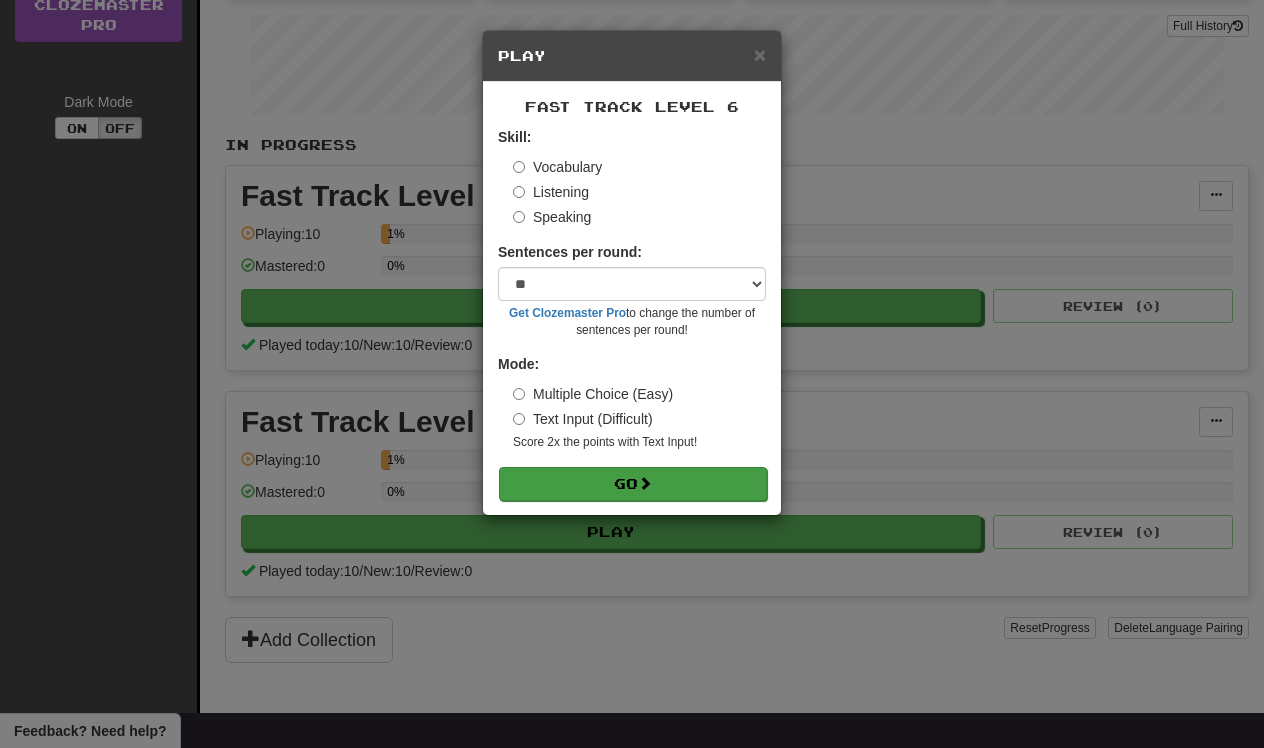 click on "Go" at bounding box center [633, 484] 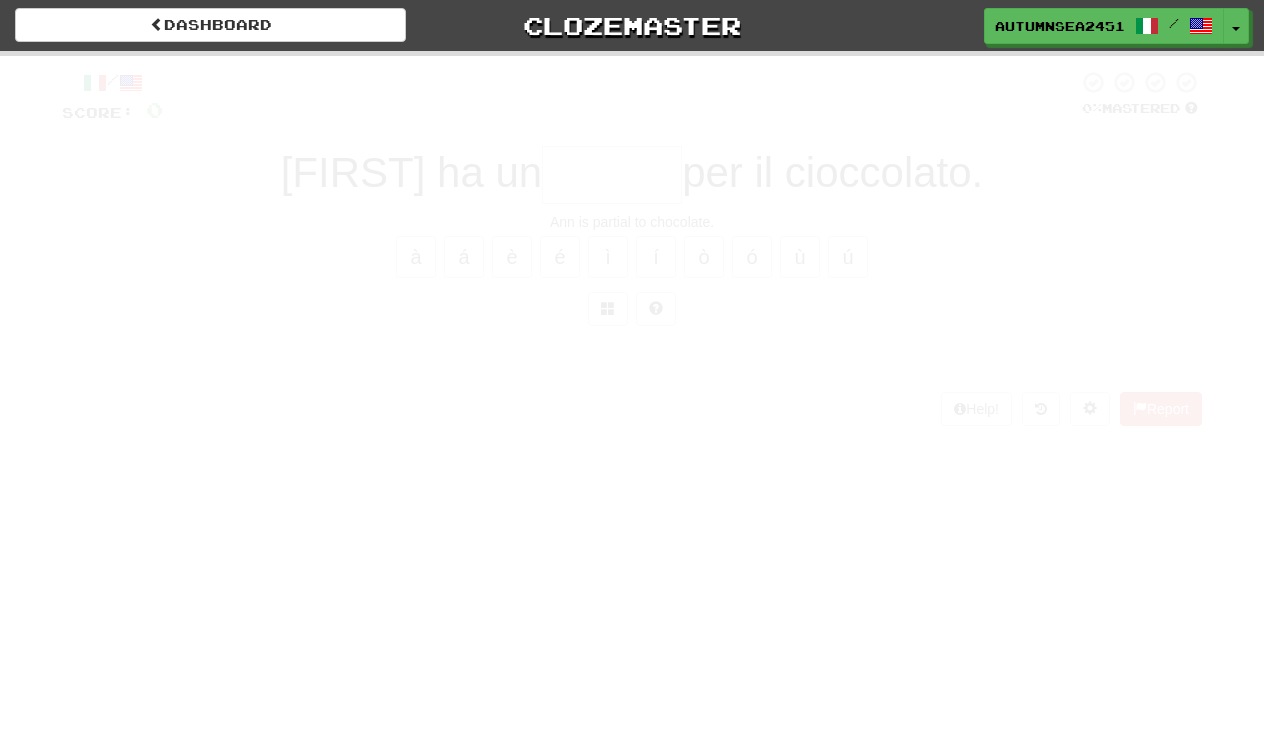 scroll, scrollTop: 0, scrollLeft: 0, axis: both 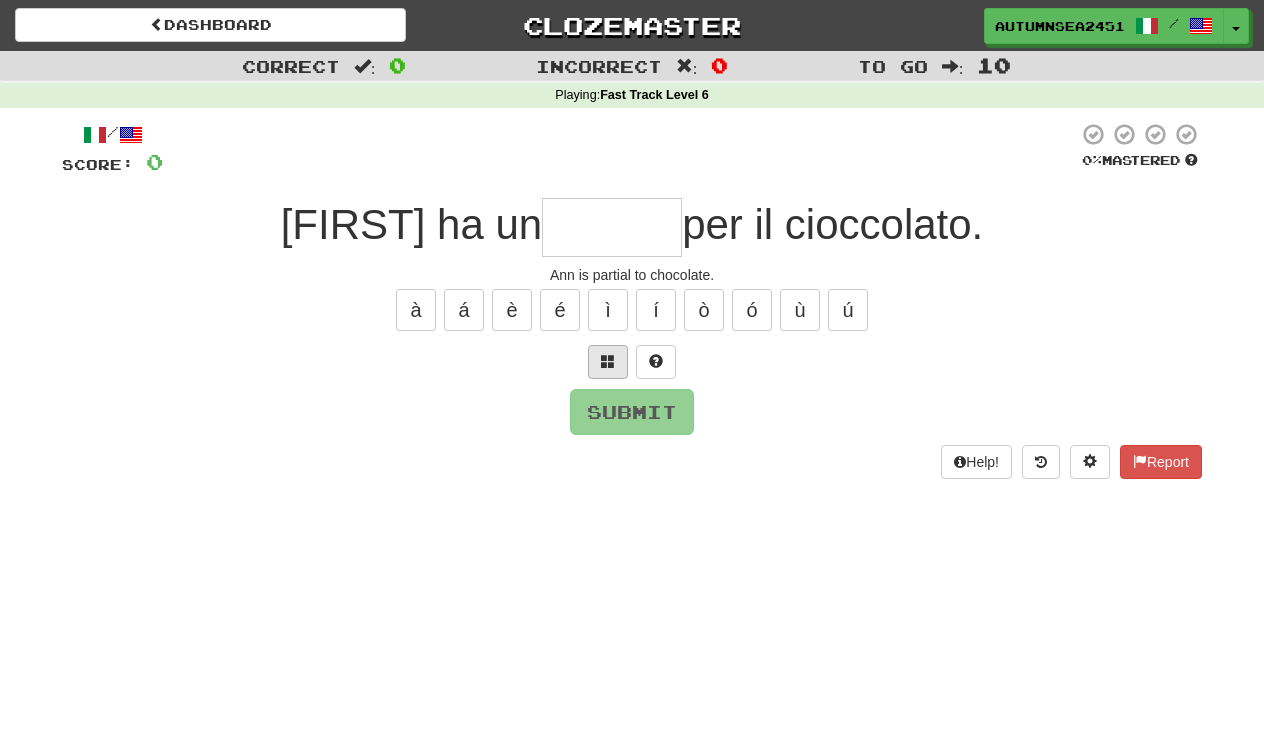 click at bounding box center (608, 361) 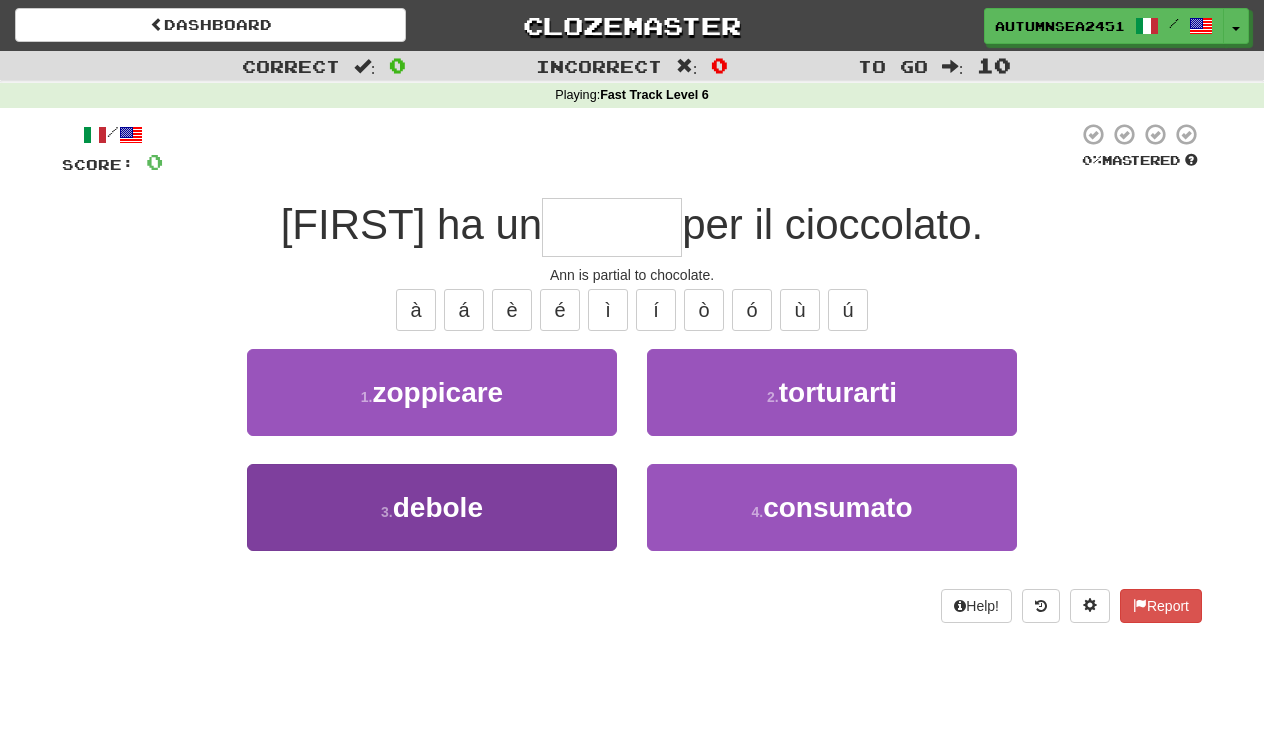 click on "3 .  debole" at bounding box center (432, 507) 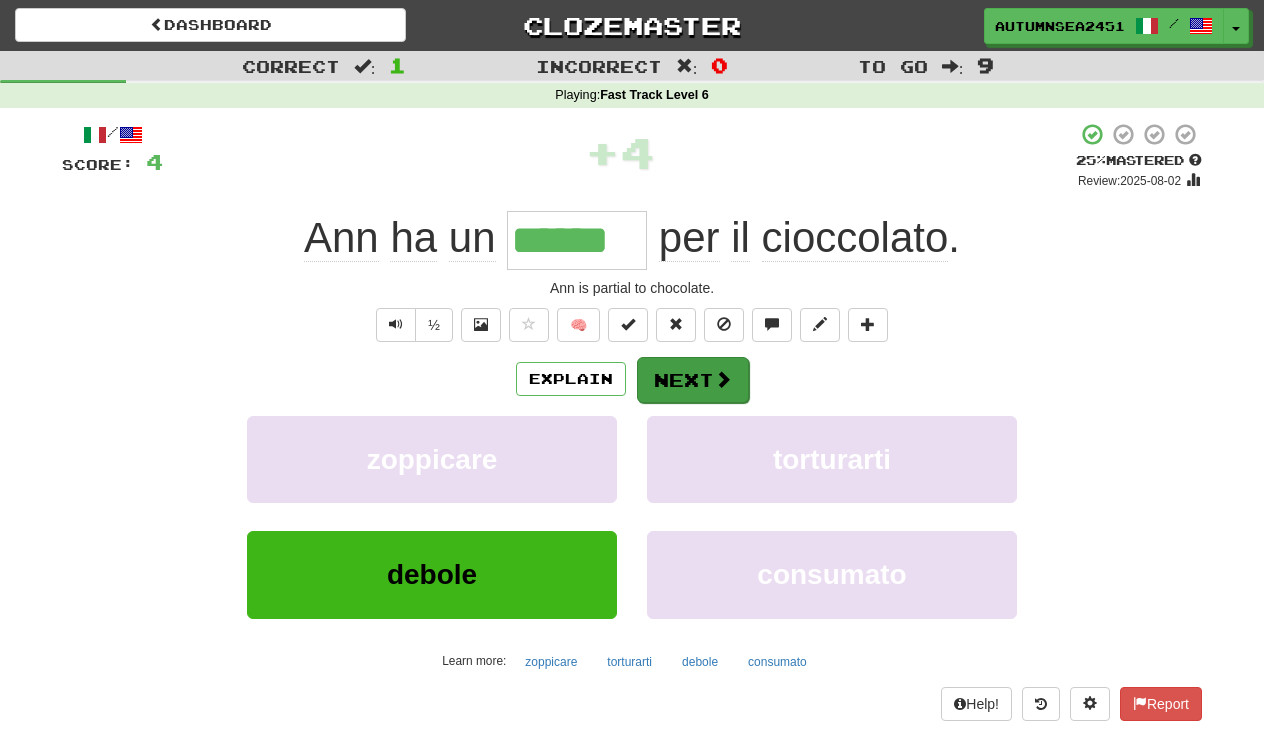 click on "Next" at bounding box center [693, 380] 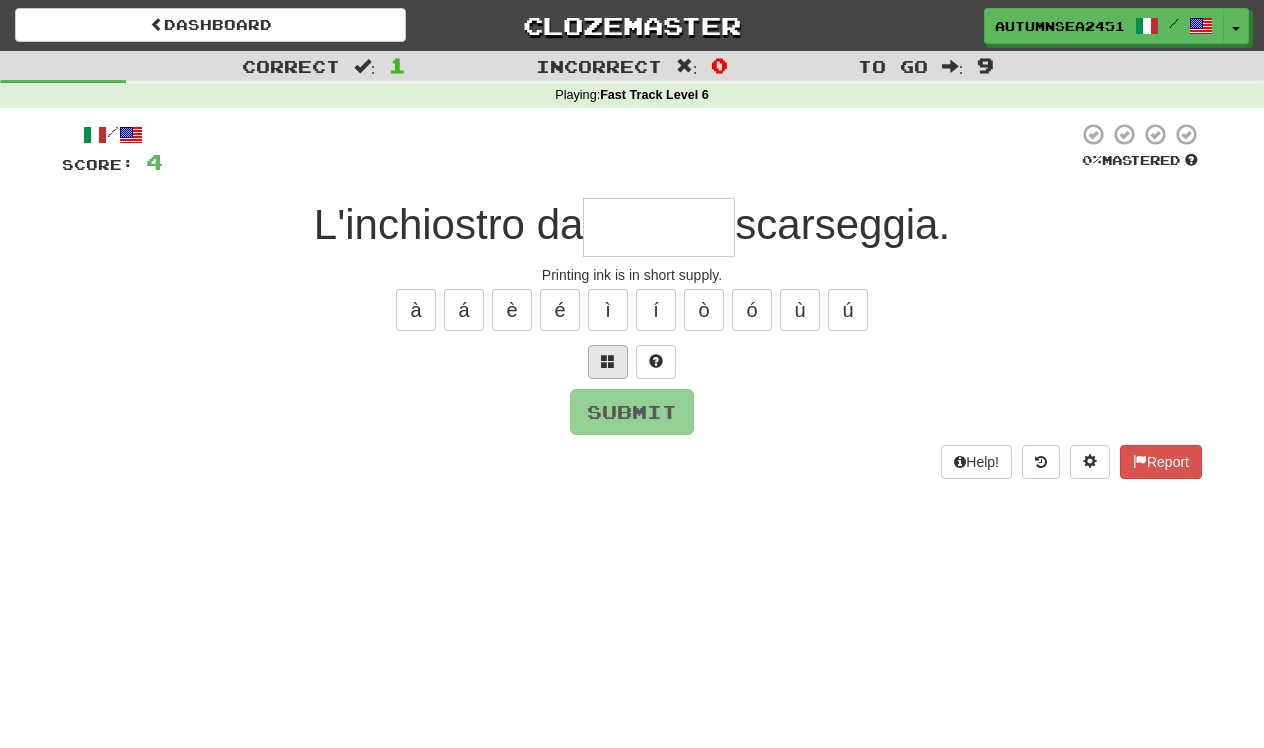 click at bounding box center [608, 362] 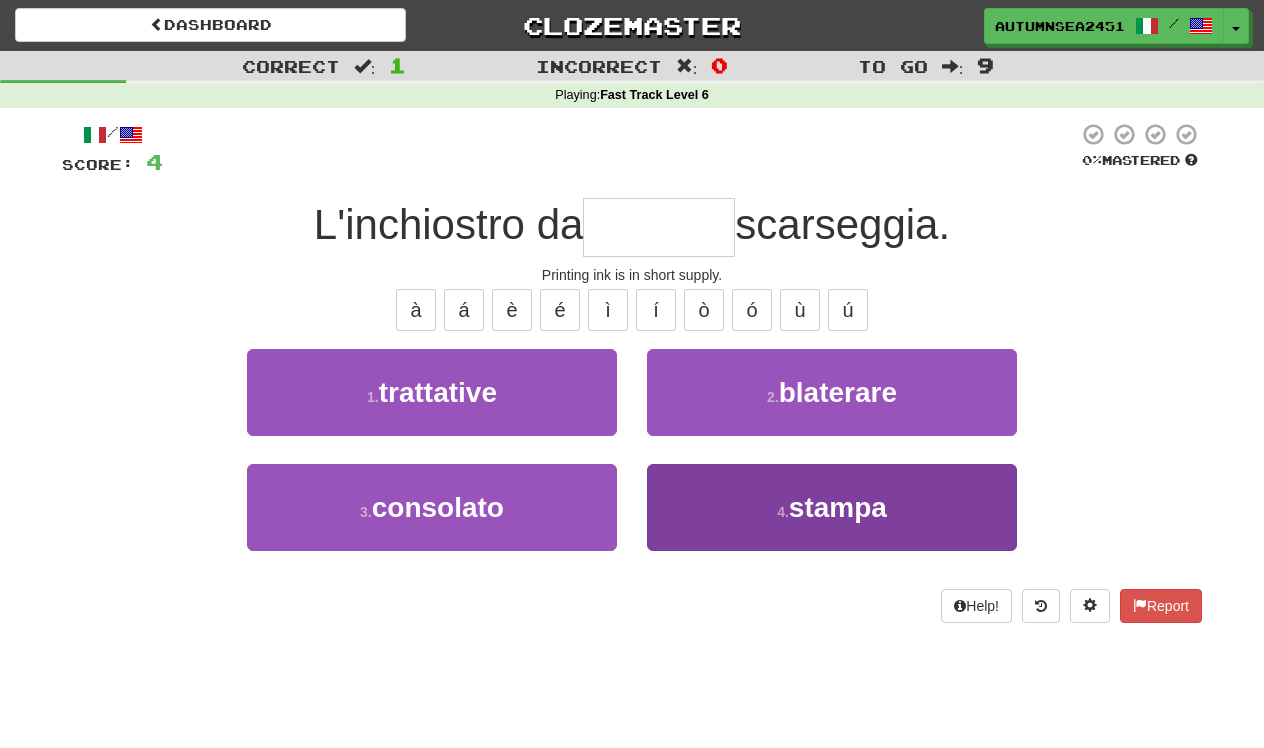 click on "4 .  stampa" at bounding box center [832, 507] 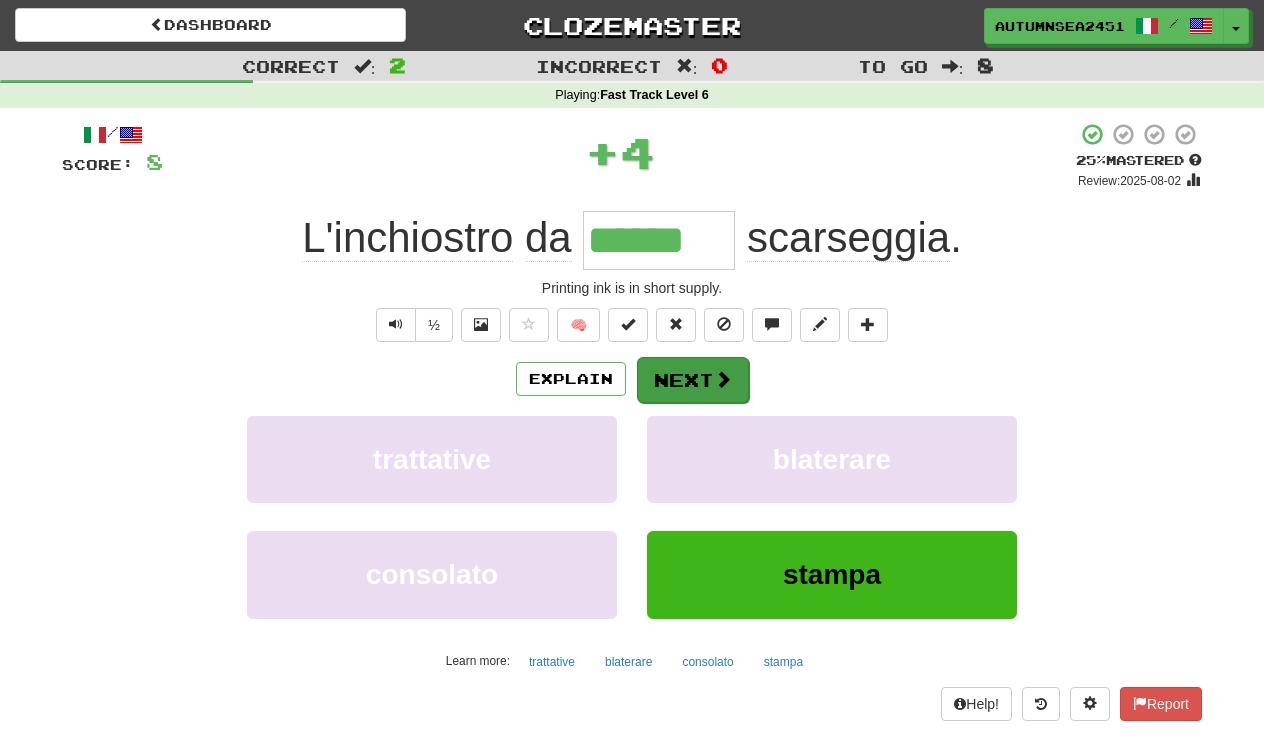 click on "Next" at bounding box center [693, 380] 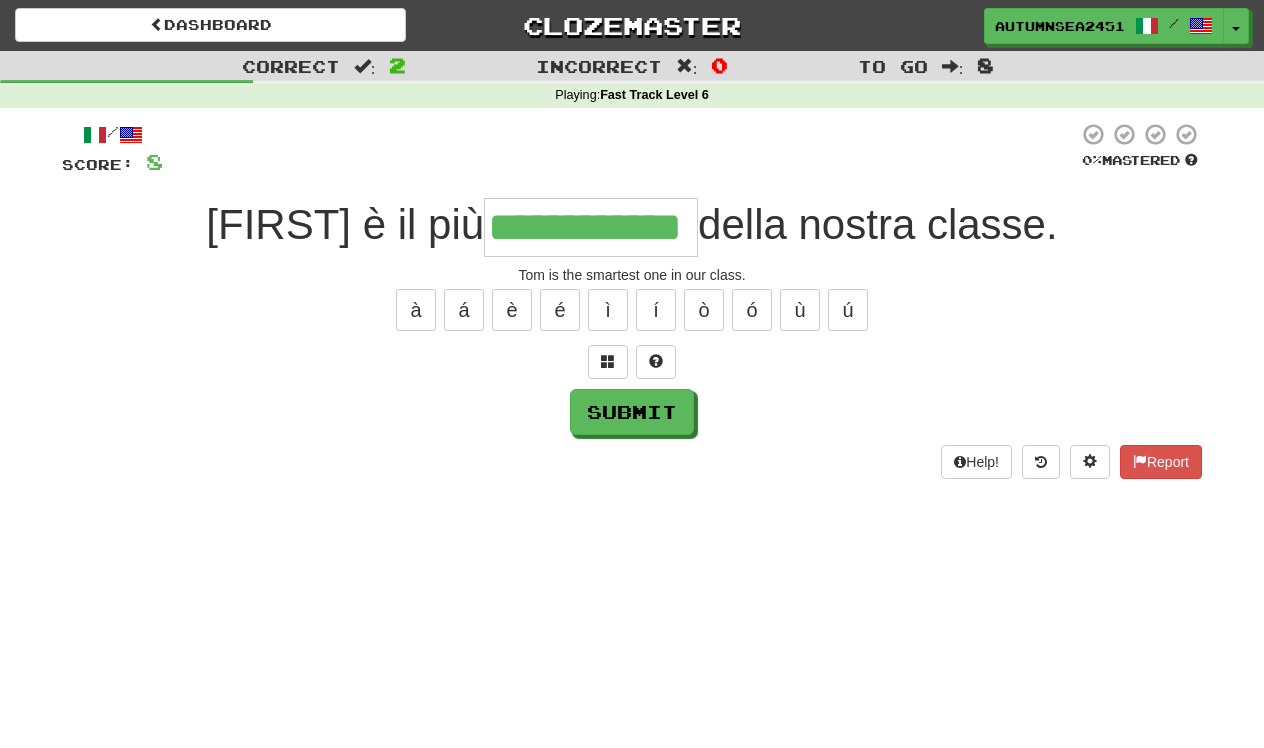 type on "**********" 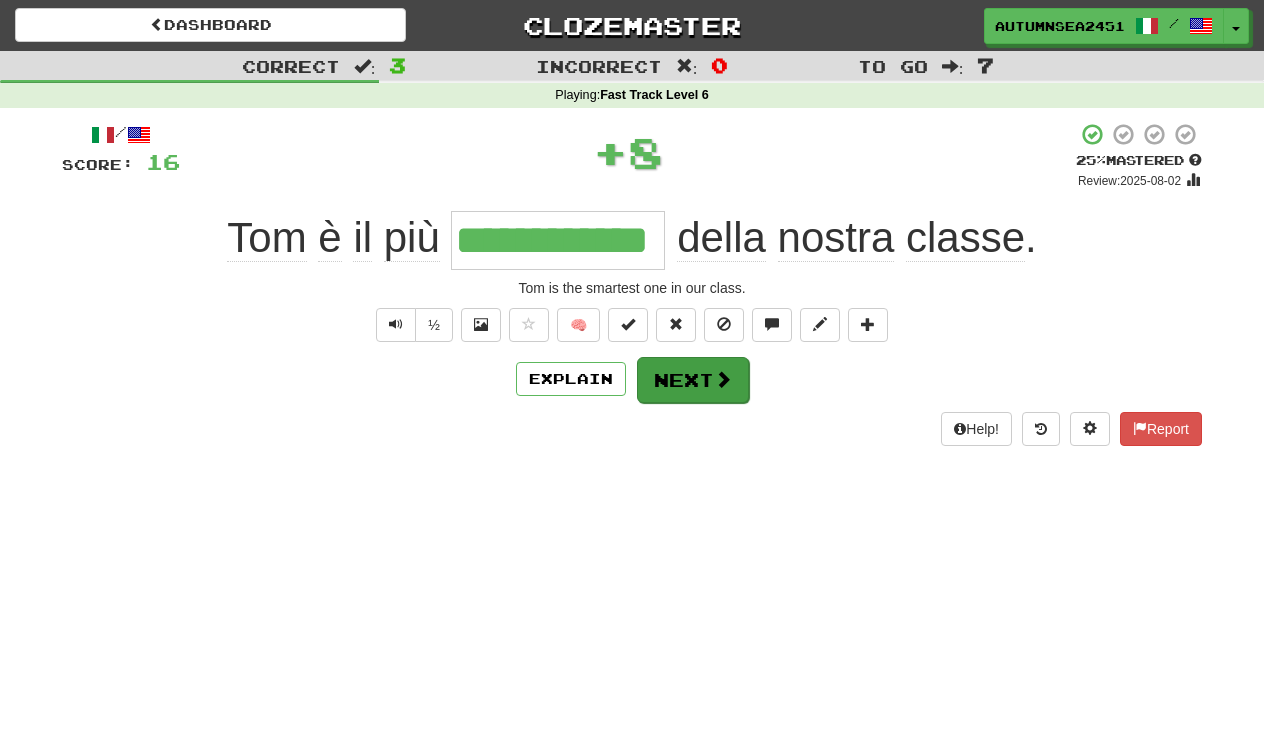 click on "Next" at bounding box center [693, 380] 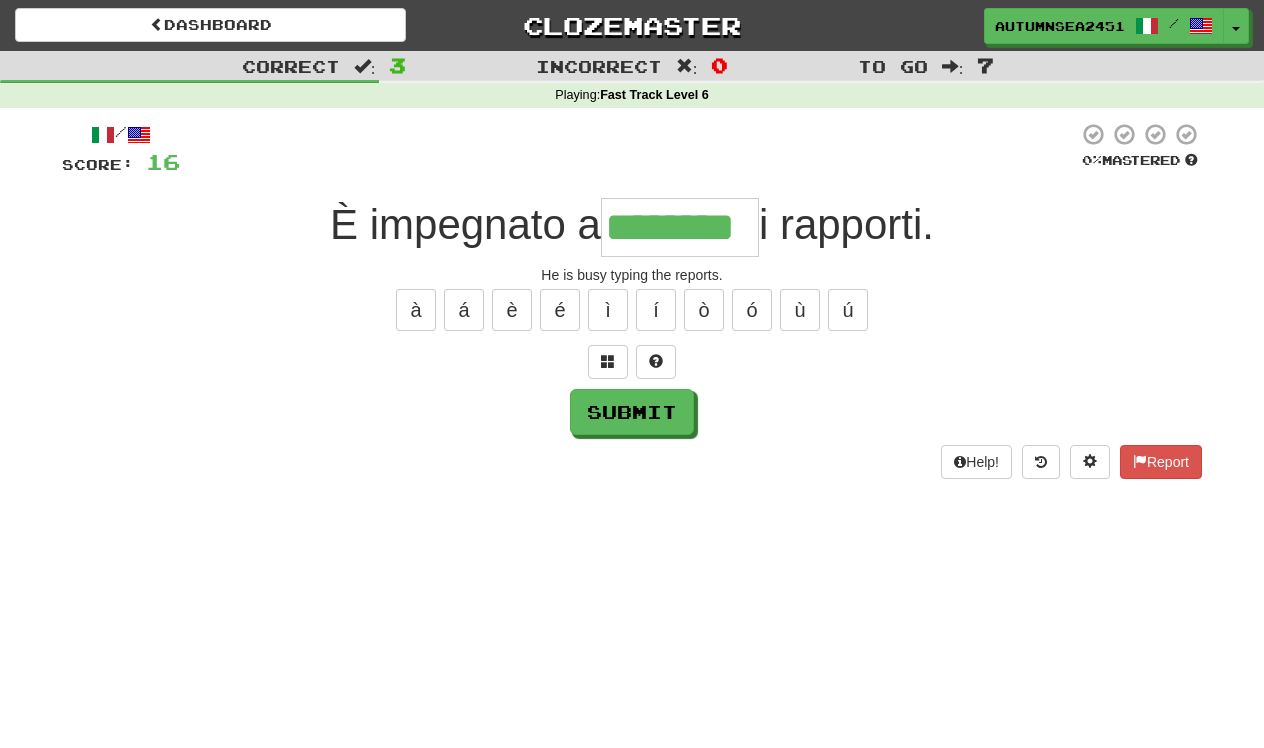 type on "********" 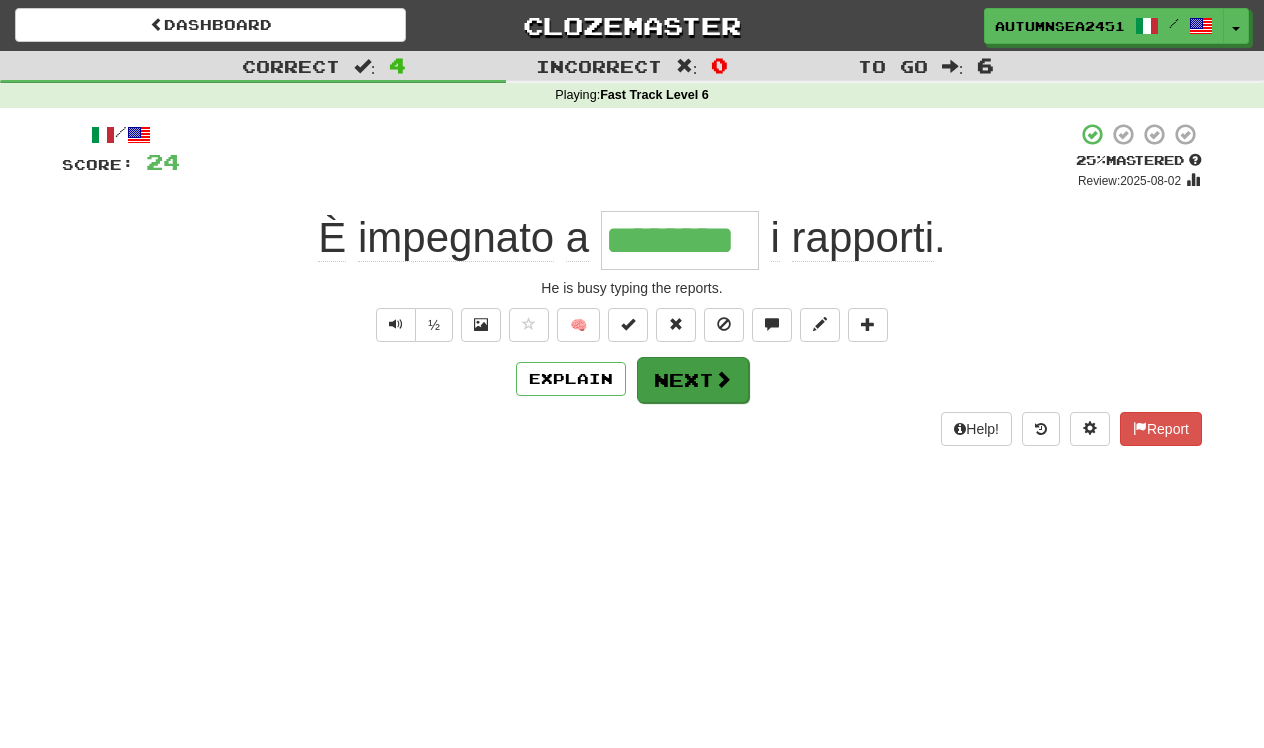 click on "Next" at bounding box center [693, 380] 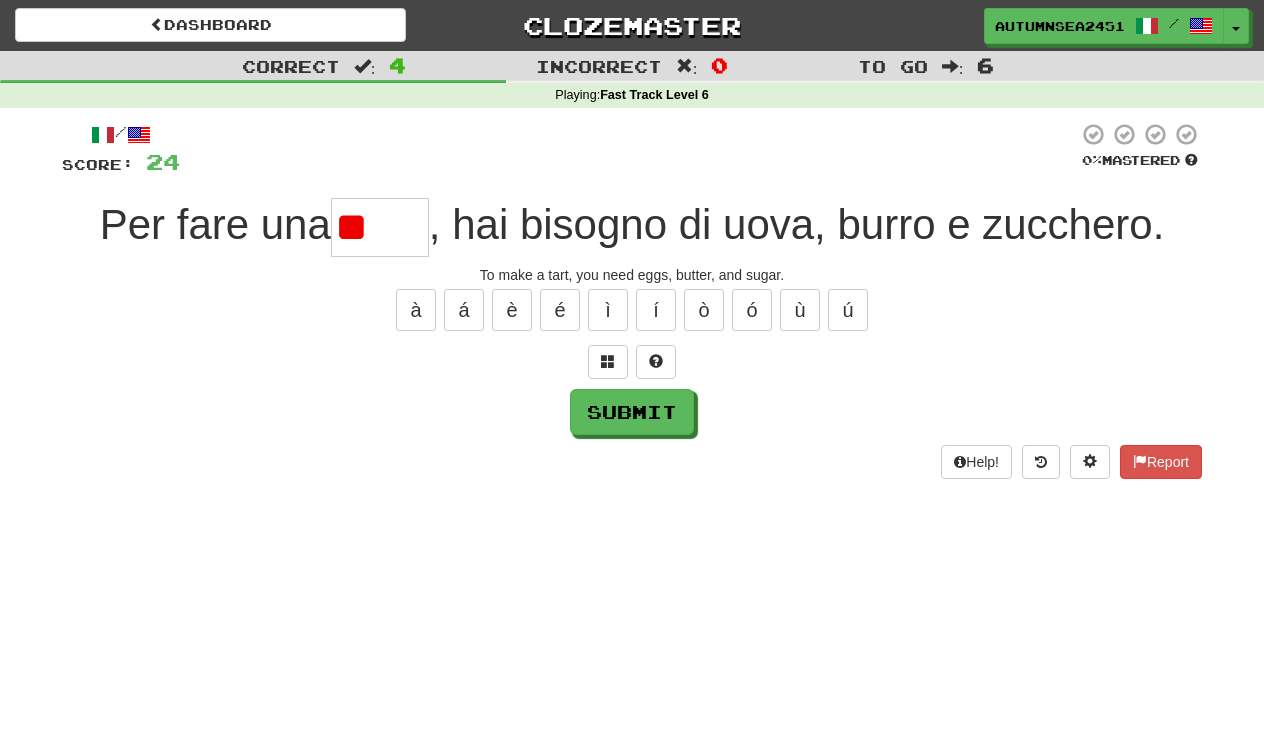 type on "*" 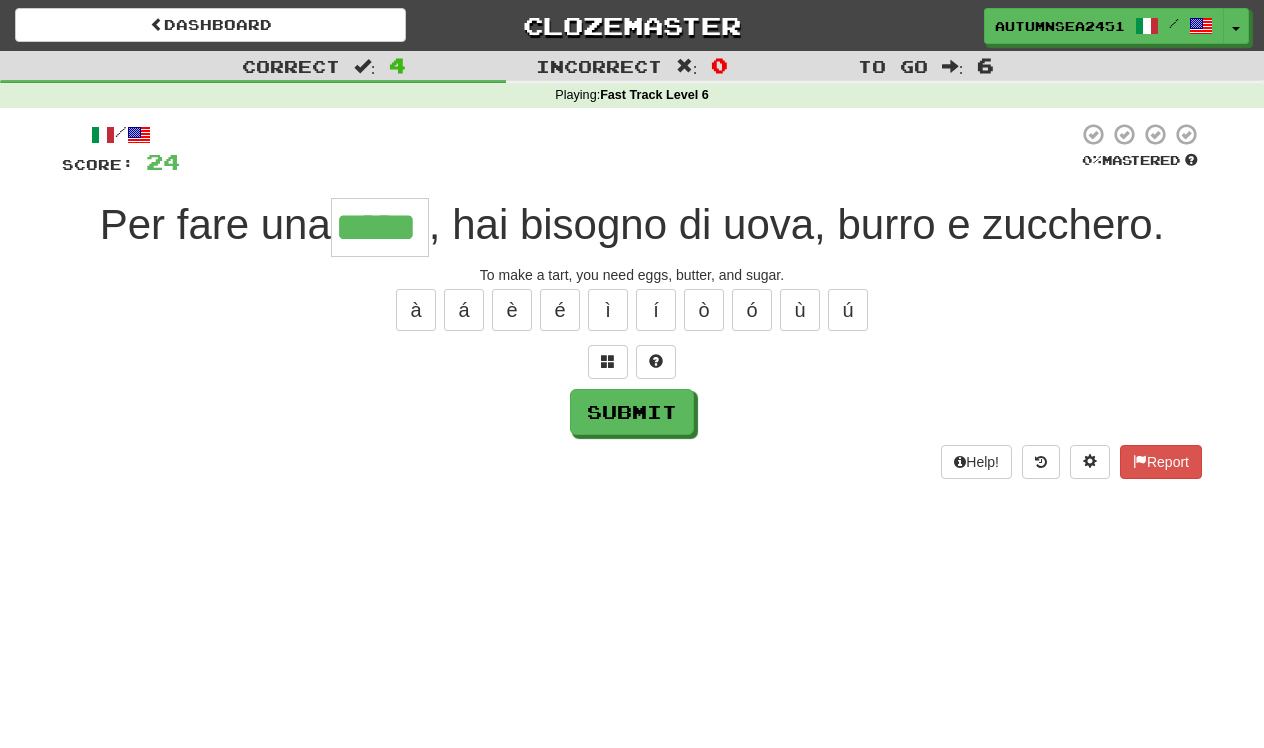 type on "*****" 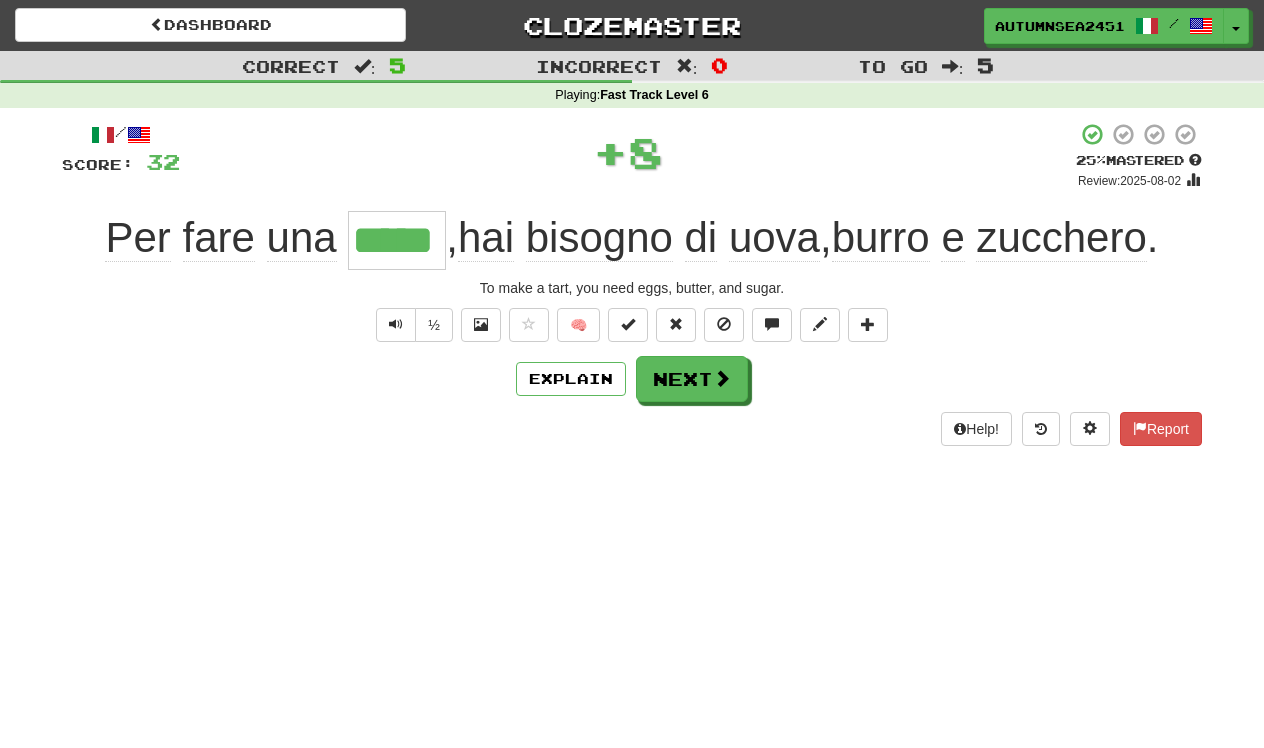 type 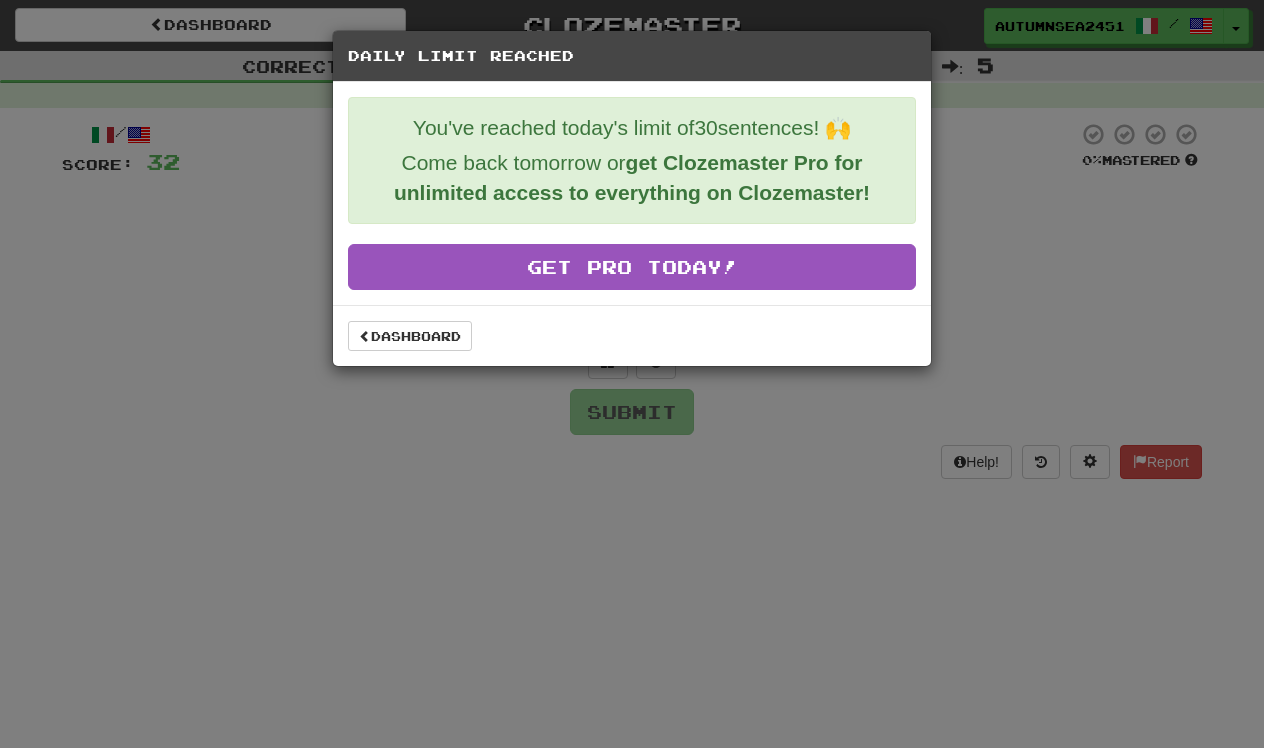 click on "Daily Limit Reached You've reached today's limit of  30  sentences! 🙌  Come back tomorrow or  get Clozemaster Pro for unlimited access to everything on Clozemaster! Get Pro Today! Dashboard" at bounding box center [632, 374] 